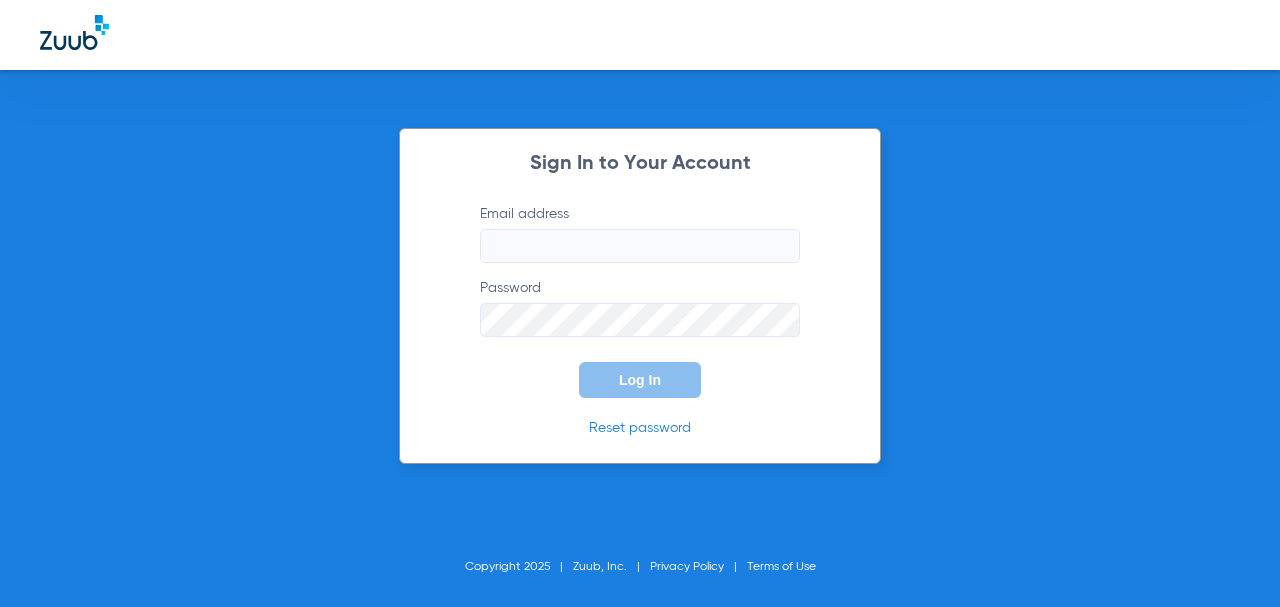 scroll, scrollTop: 0, scrollLeft: 0, axis: both 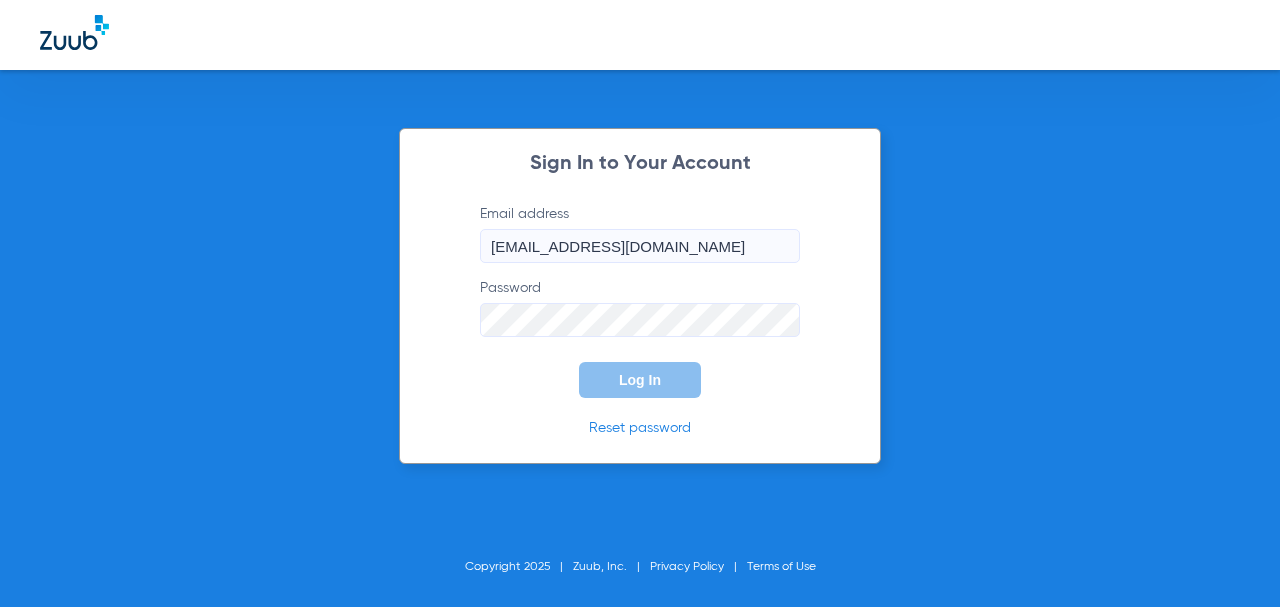 type on "[EMAIL_ADDRESS][DOMAIN_NAME]" 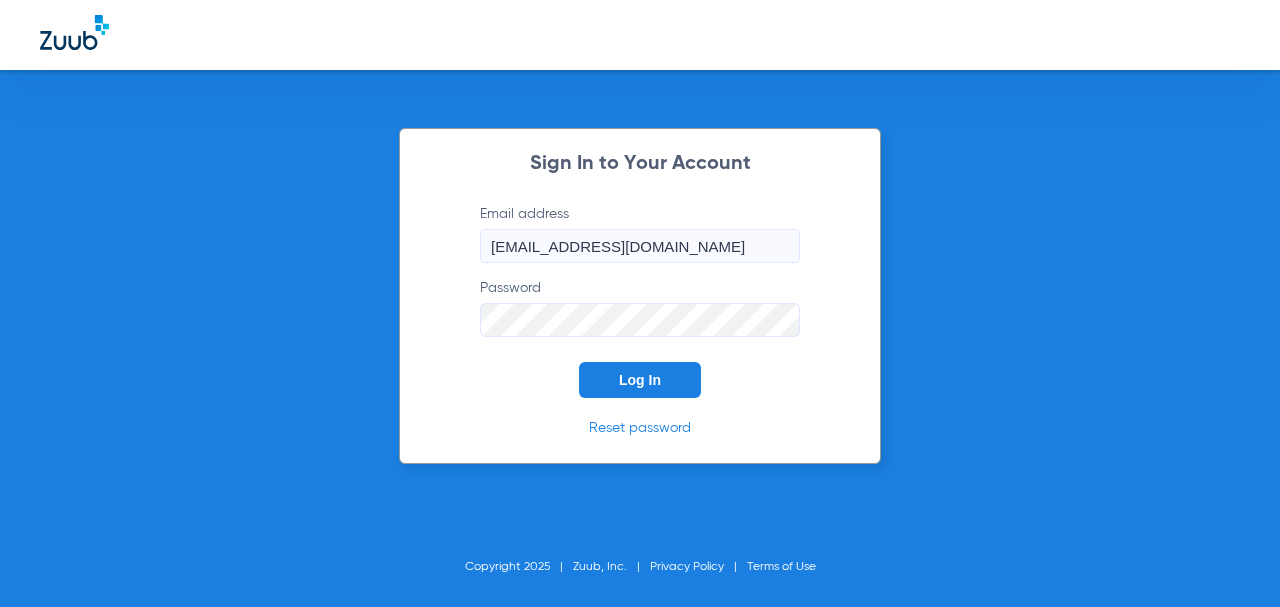 click on "Log In" 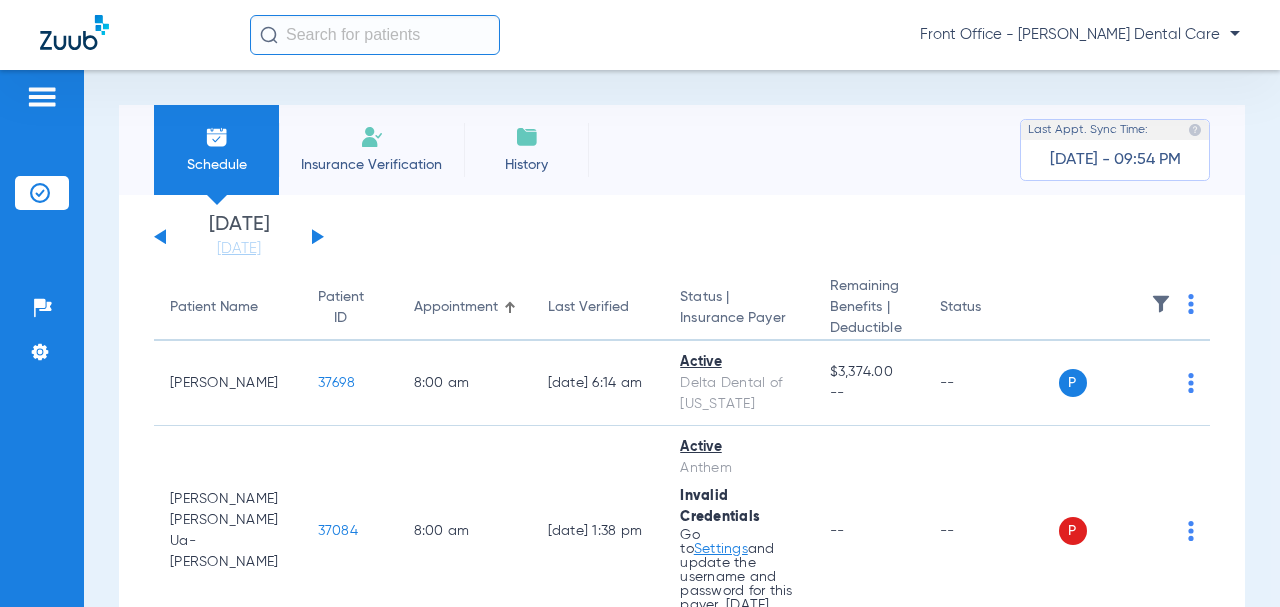 click 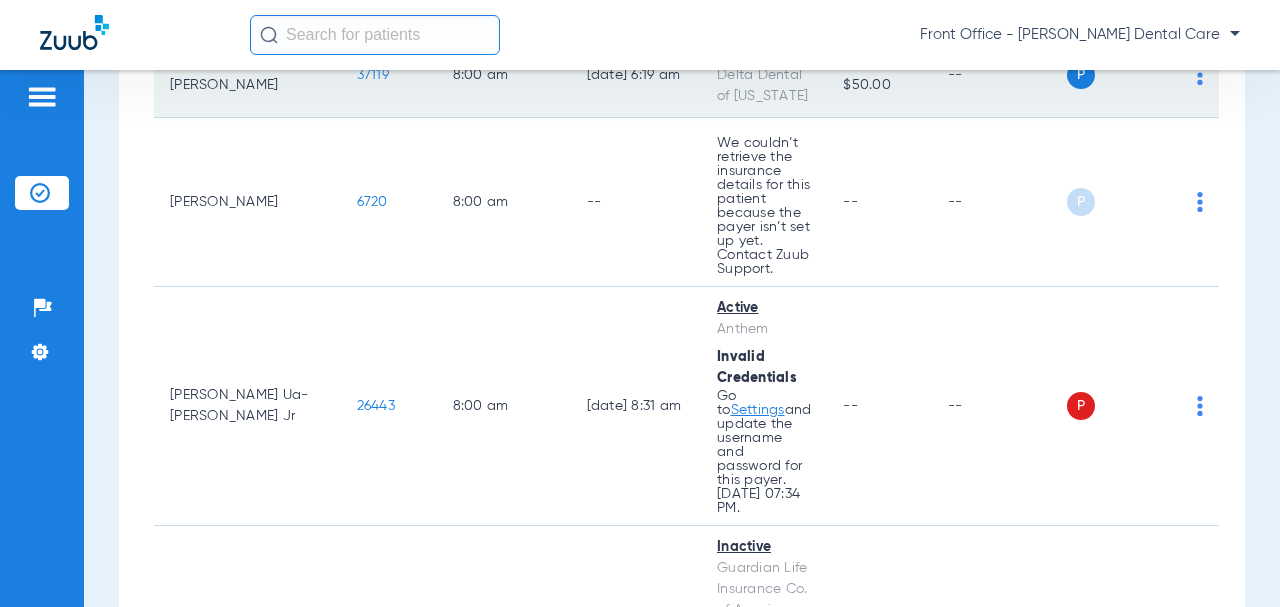 scroll, scrollTop: 800, scrollLeft: 0, axis: vertical 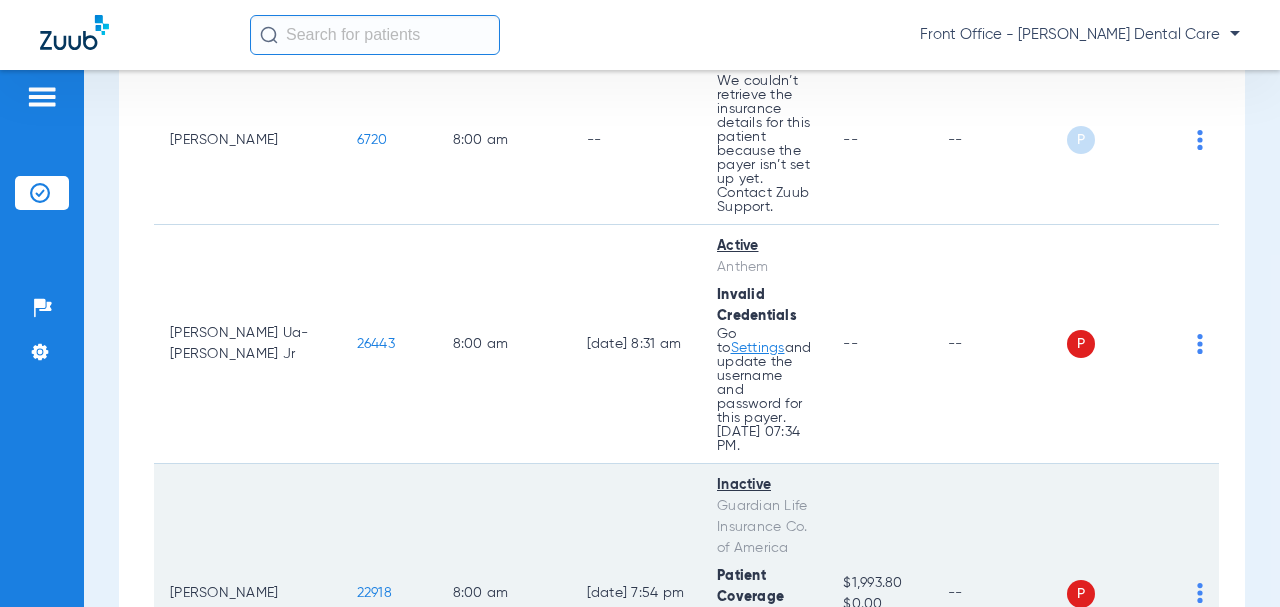 type 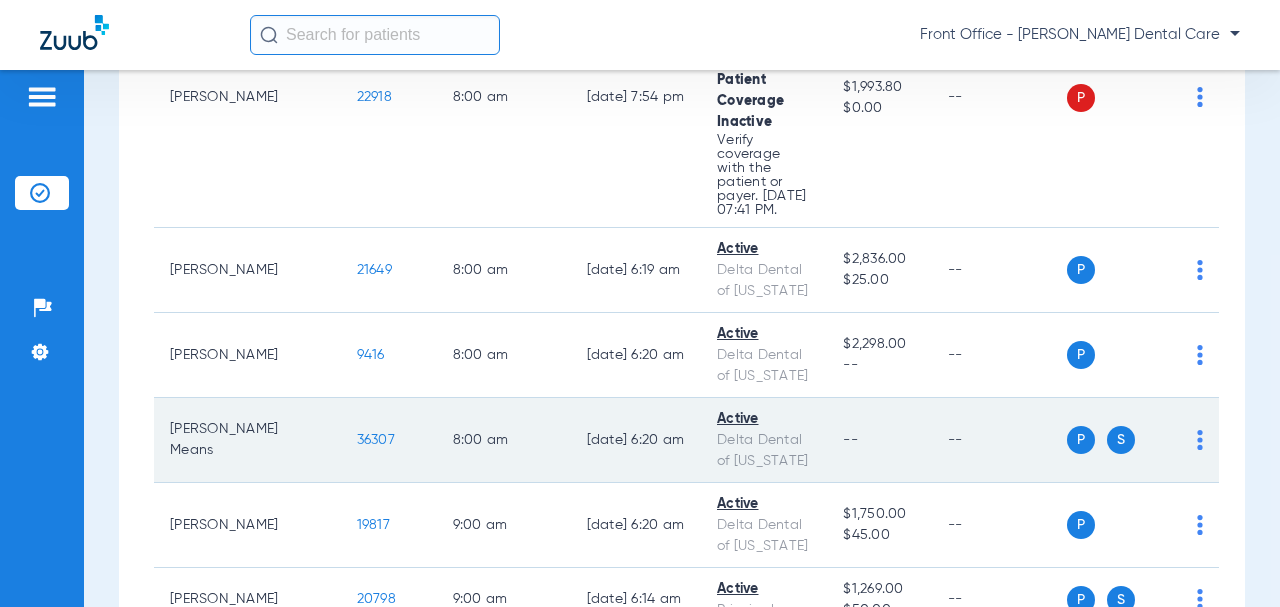 scroll, scrollTop: 1300, scrollLeft: 0, axis: vertical 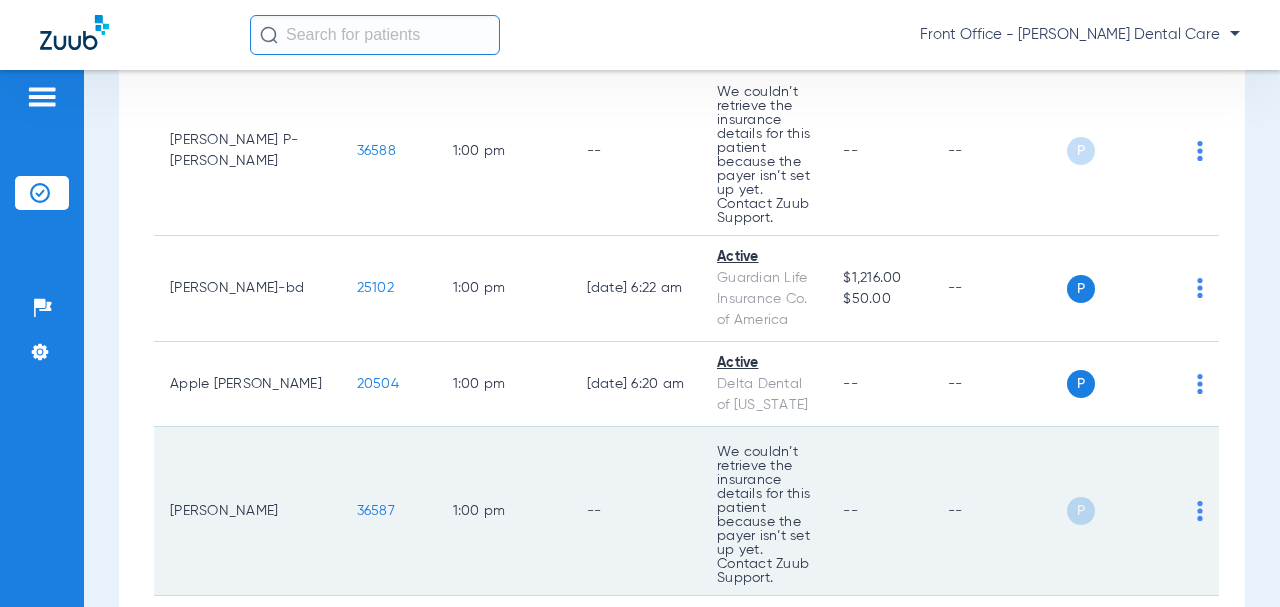 click on "36587" 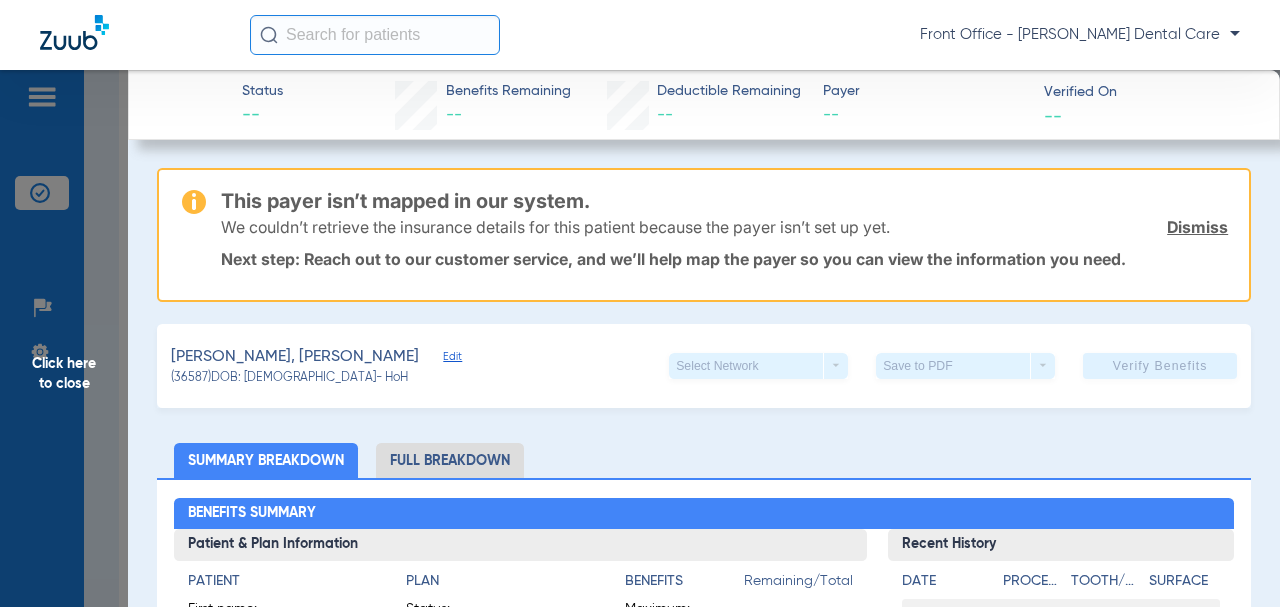 click on "Click here to close" 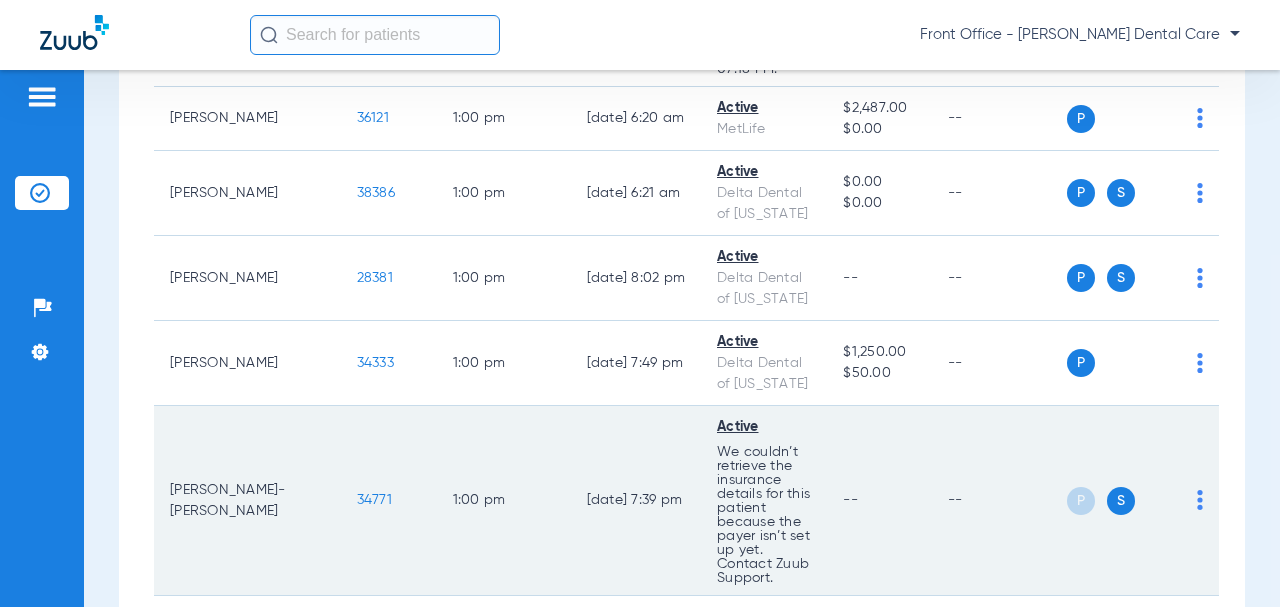 scroll, scrollTop: 5900, scrollLeft: 0, axis: vertical 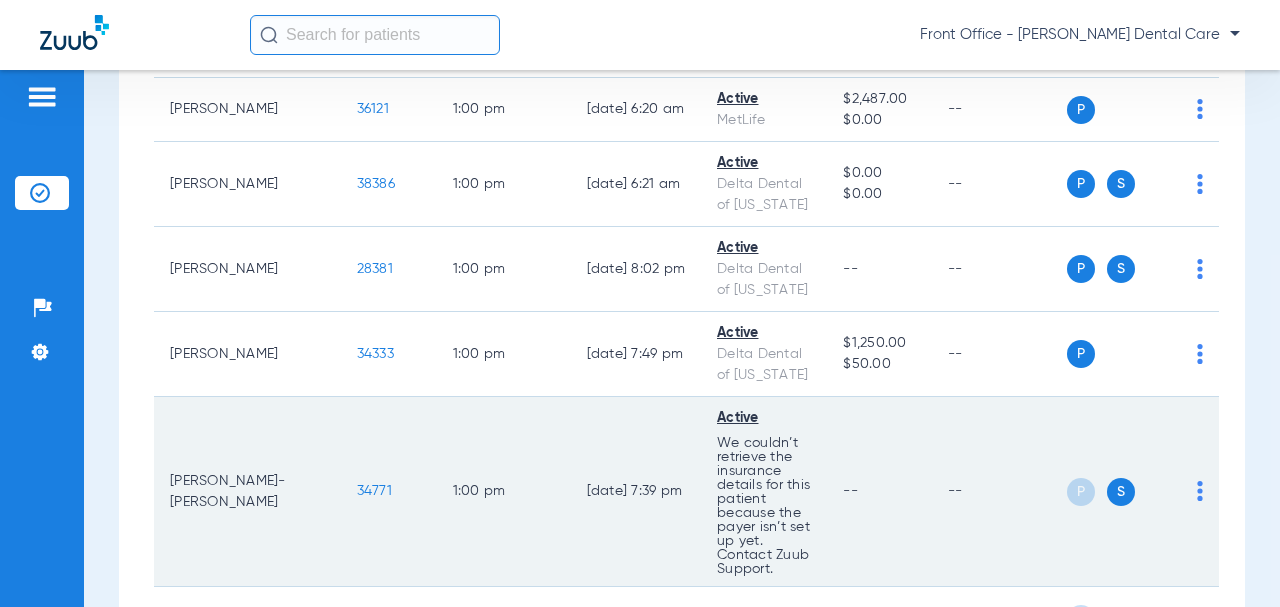 click on "34771" 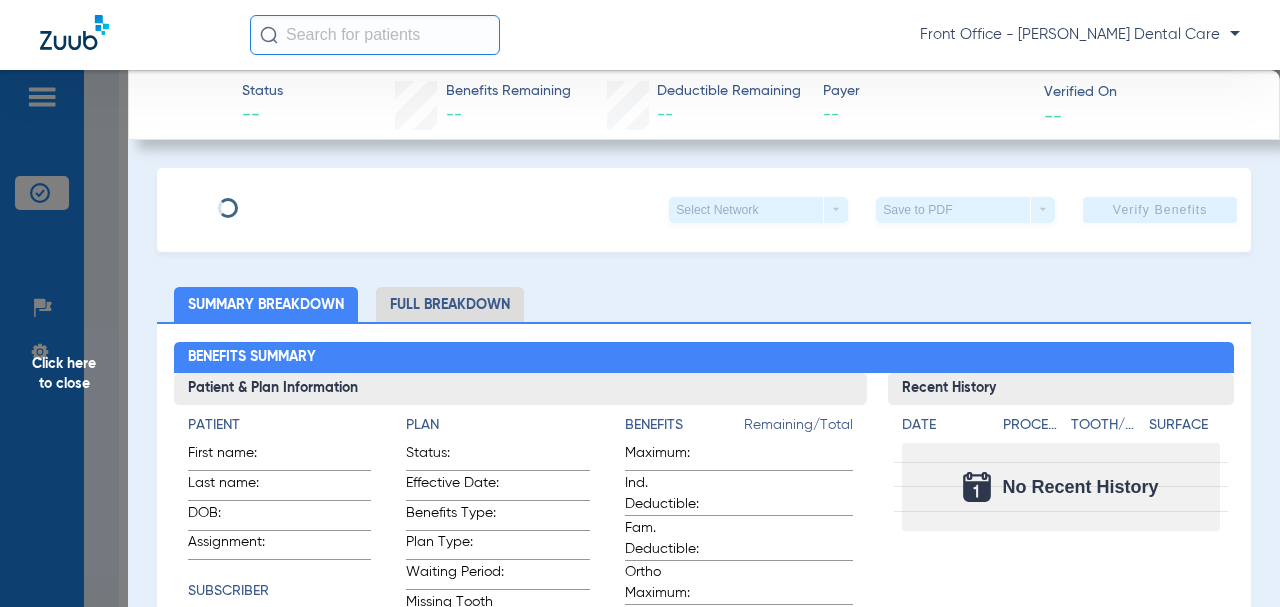type on "[PERSON_NAME]" 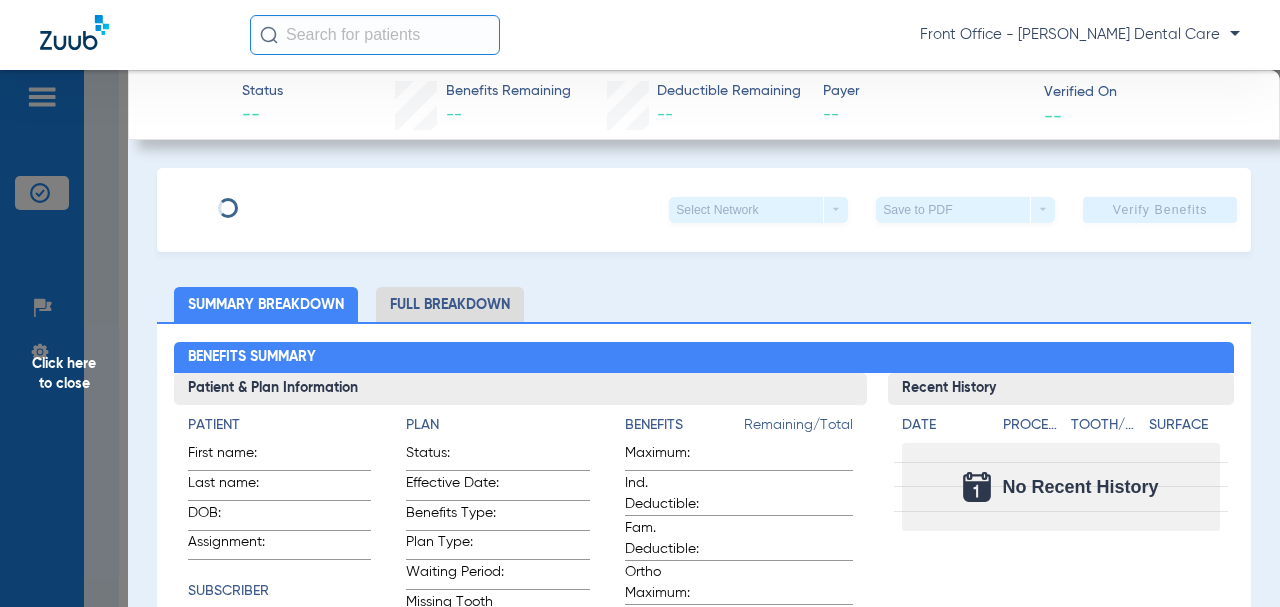 type on "[PERSON_NAME]" 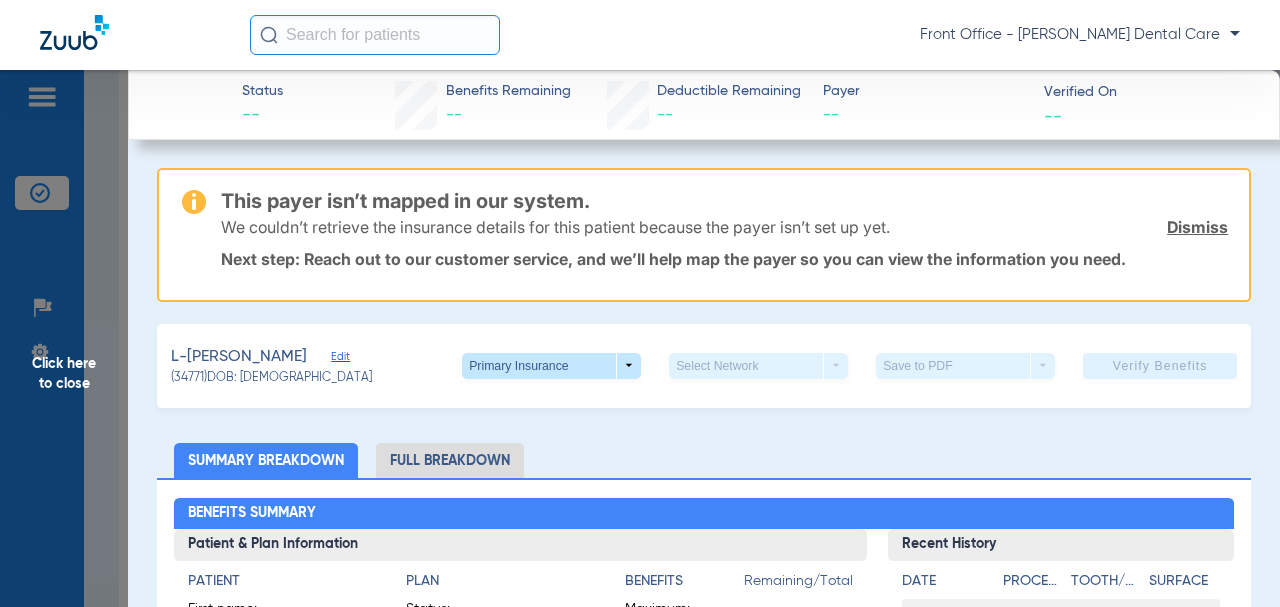 click on "Edit" 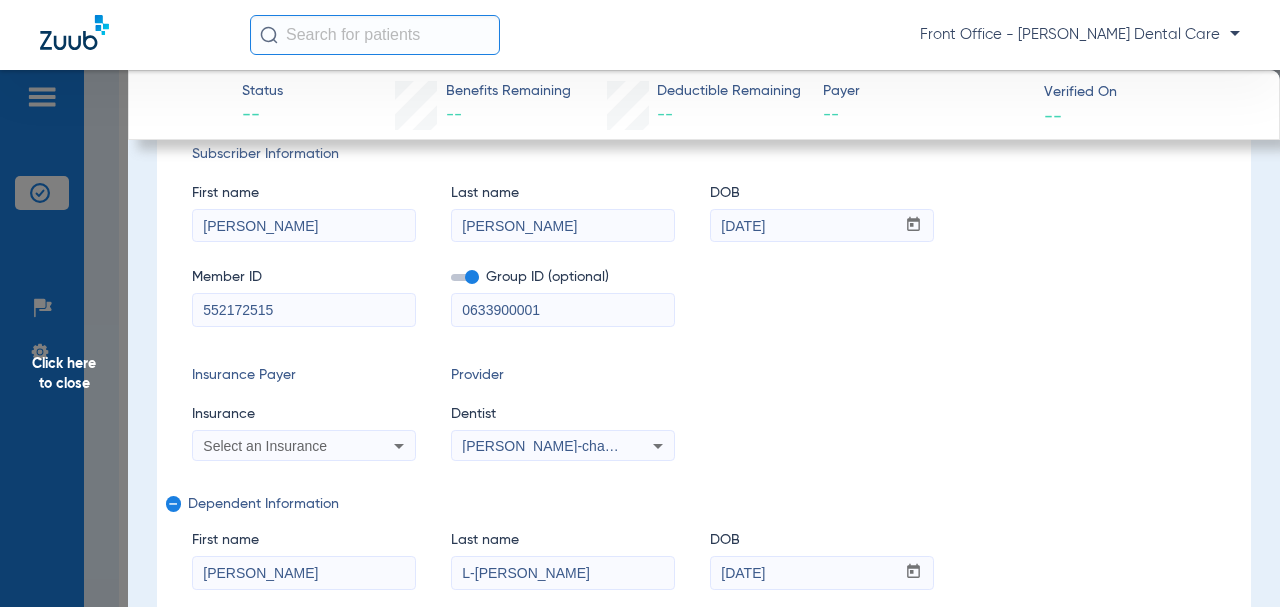 scroll, scrollTop: 300, scrollLeft: 0, axis: vertical 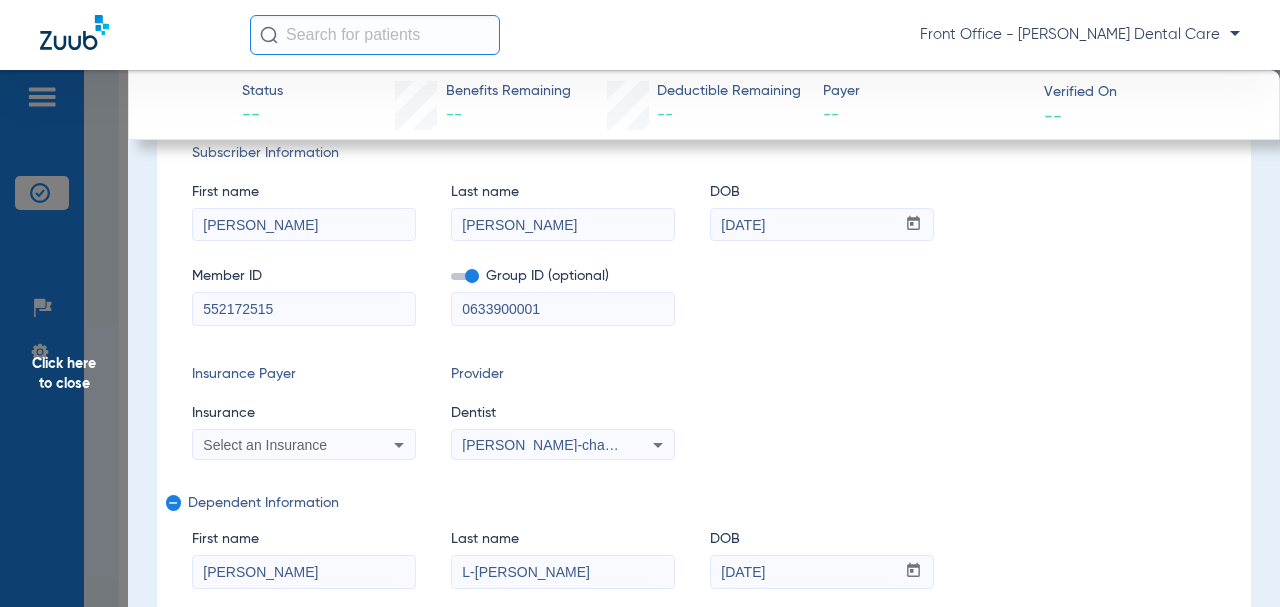 drag, startPoint x: 540, startPoint y: 307, endPoint x: 497, endPoint y: 309, distance: 43.046486 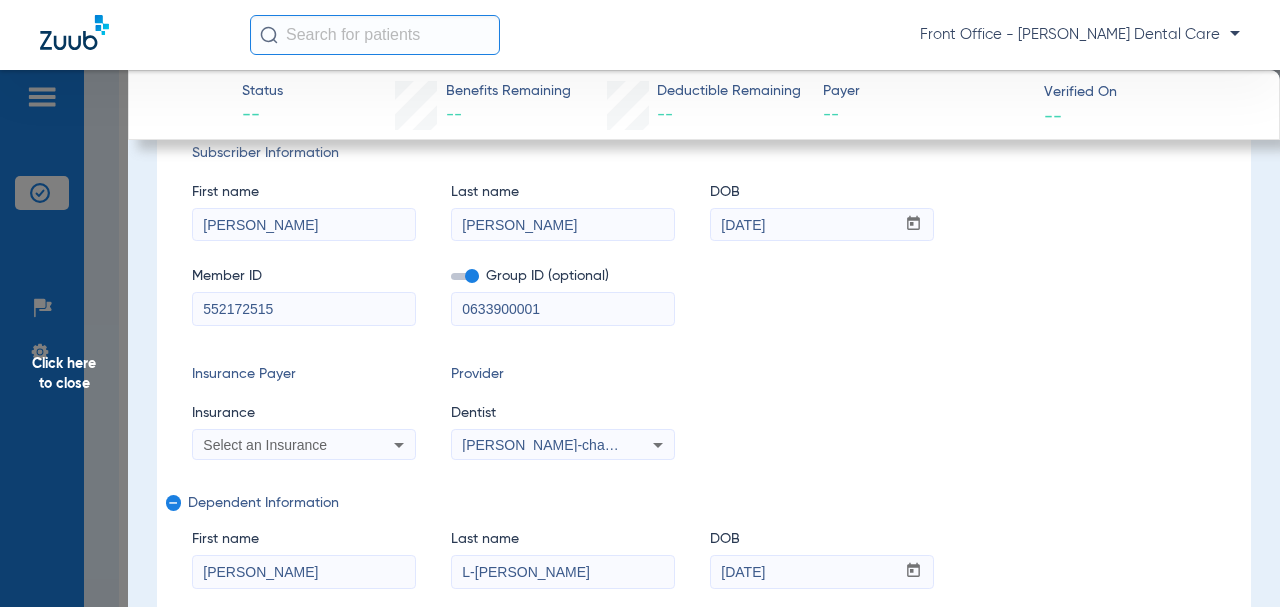 paste on "1713-0001" 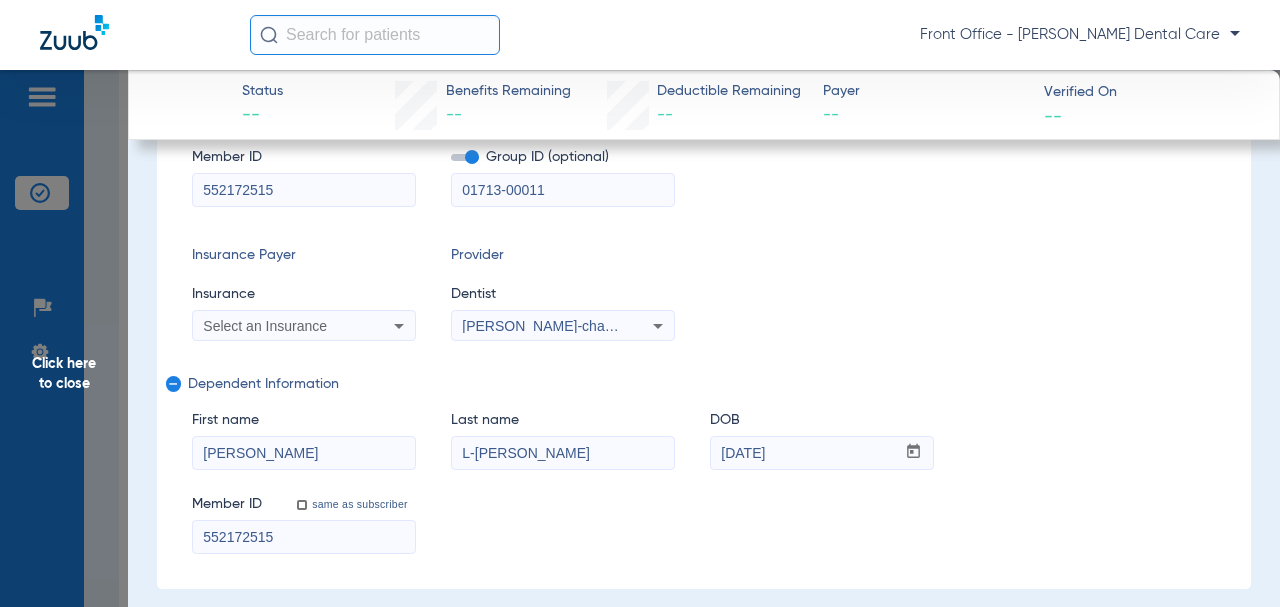 scroll, scrollTop: 400, scrollLeft: 0, axis: vertical 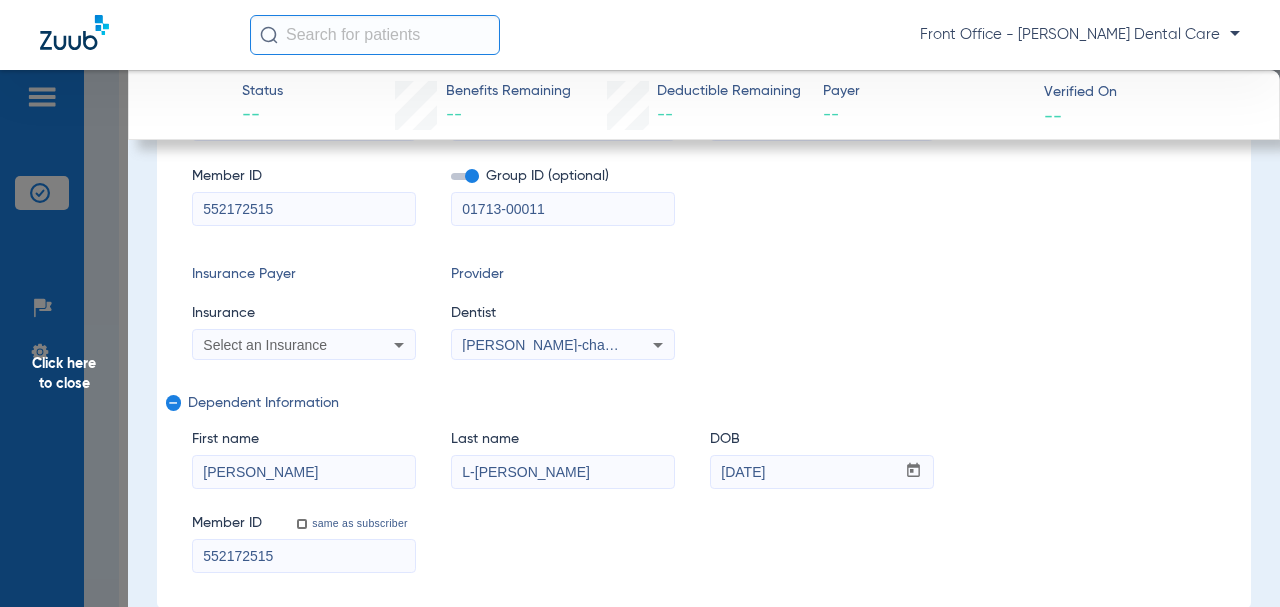 drag, startPoint x: 564, startPoint y: 209, endPoint x: 494, endPoint y: 207, distance: 70.028564 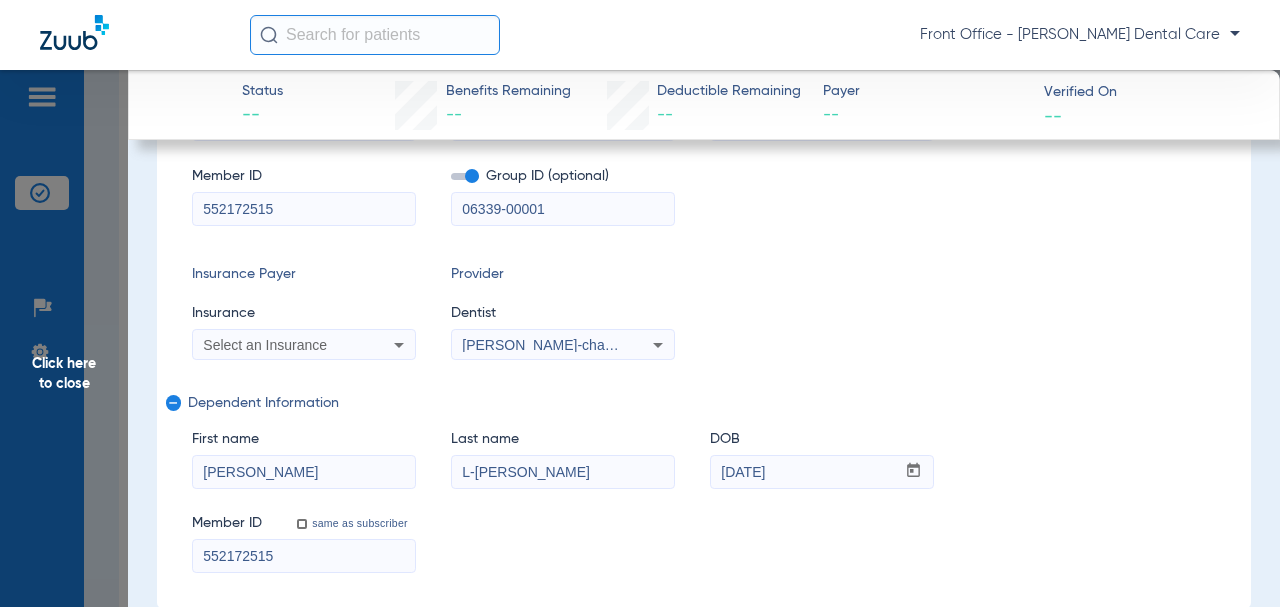 type on "06339-00001" 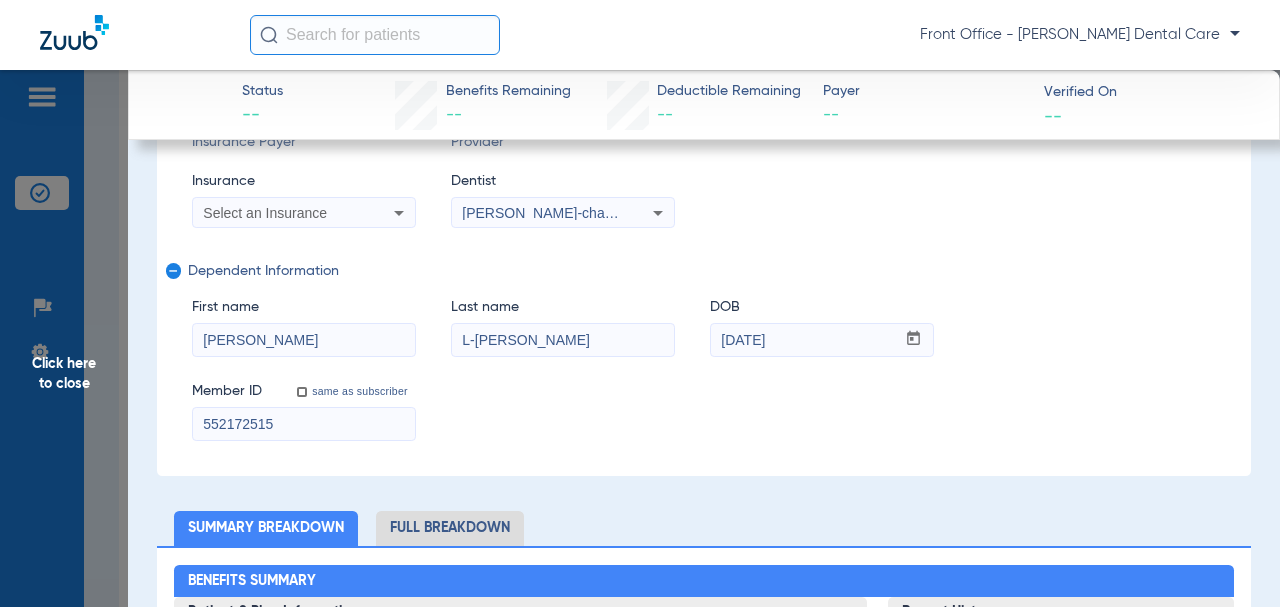 scroll, scrollTop: 600, scrollLeft: 0, axis: vertical 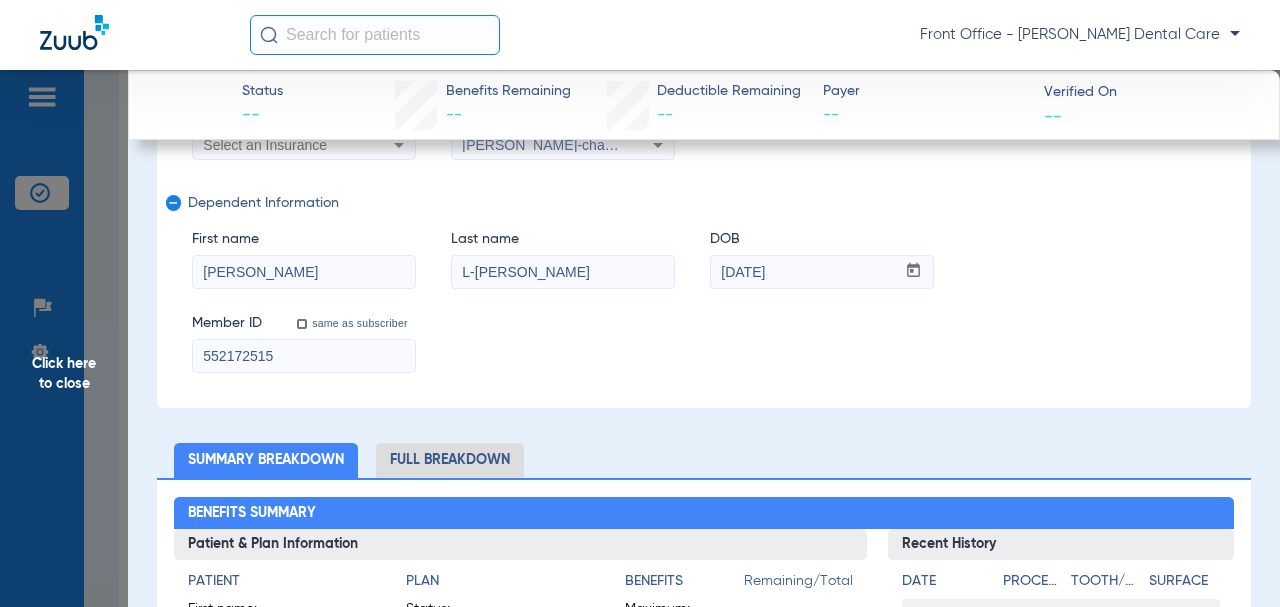 drag, startPoint x: 241, startPoint y: 350, endPoint x: 218, endPoint y: 348, distance: 23.086792 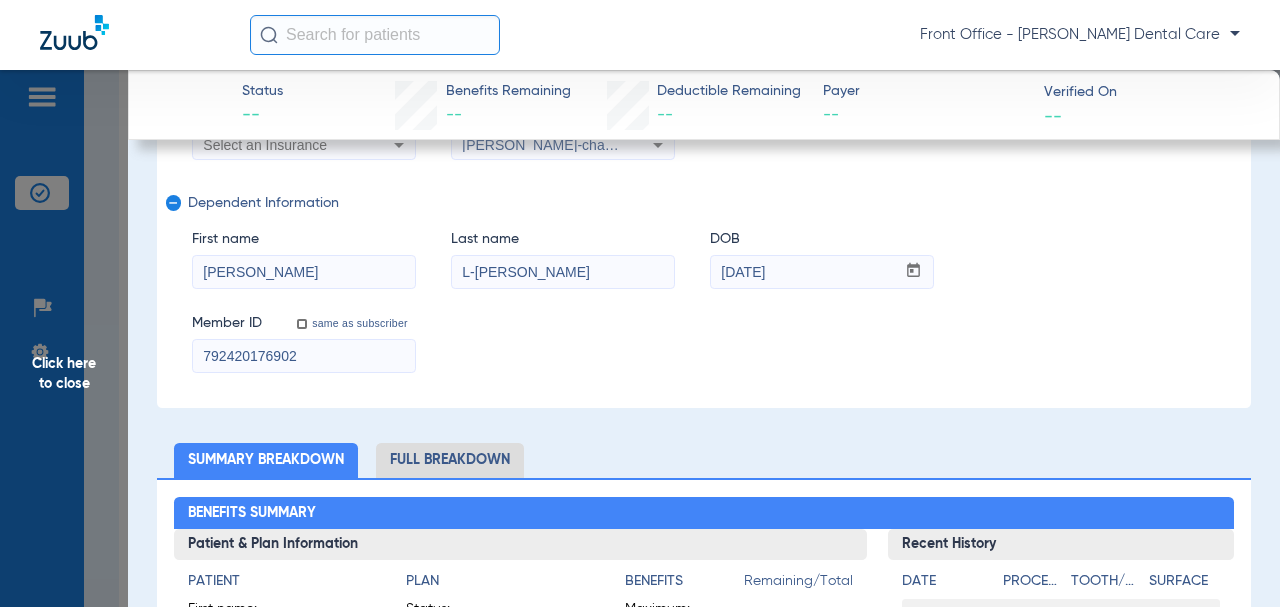 type on "792420176902" 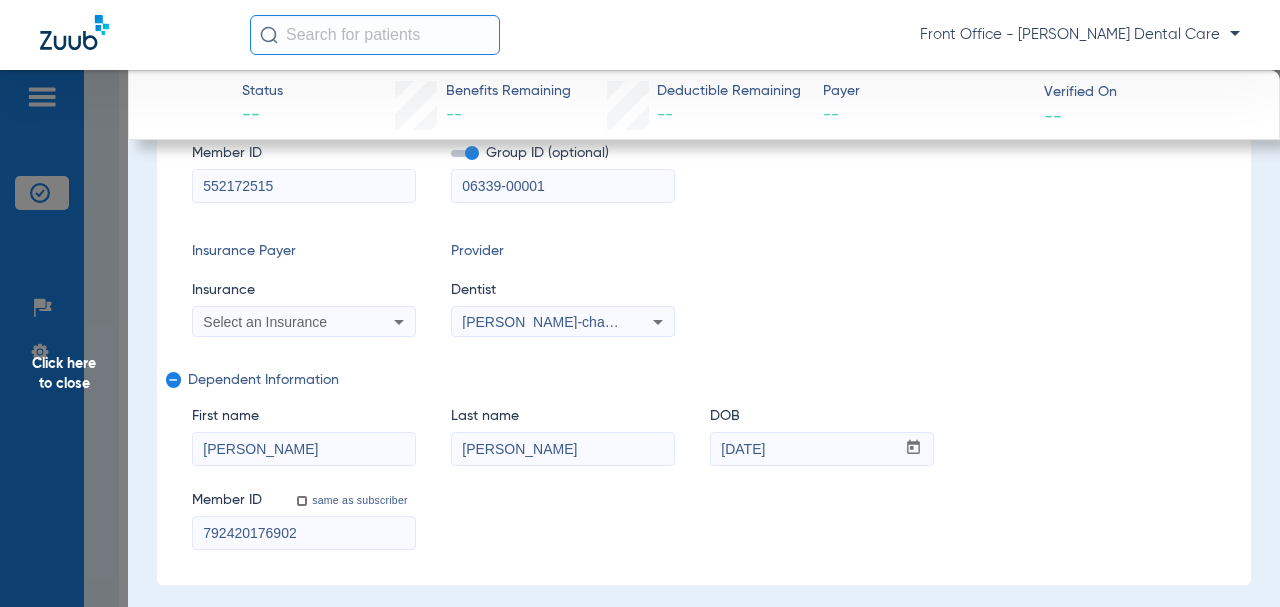 scroll, scrollTop: 300, scrollLeft: 0, axis: vertical 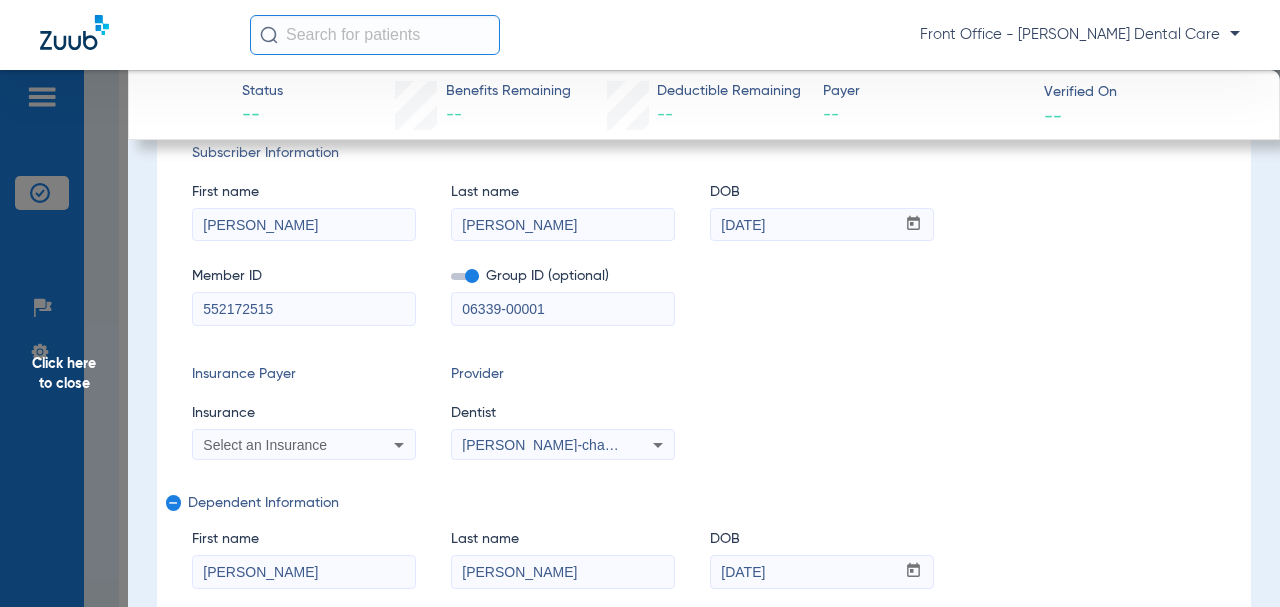 type on "[PERSON_NAME]" 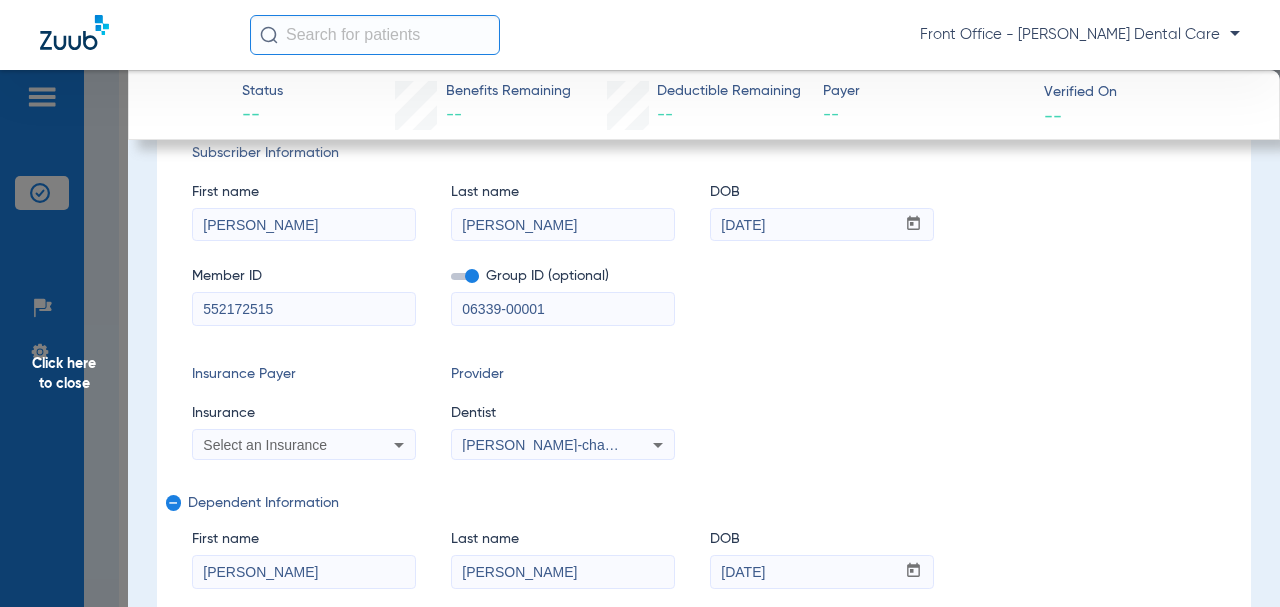 paste on "792420176901" 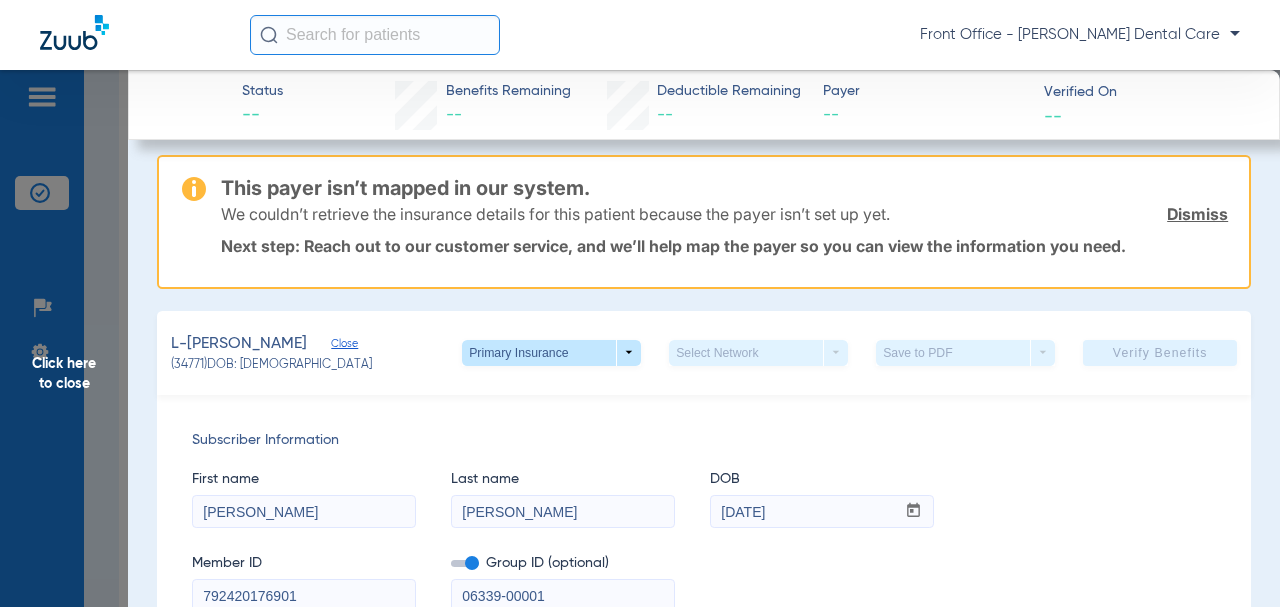 scroll, scrollTop: 0, scrollLeft: 0, axis: both 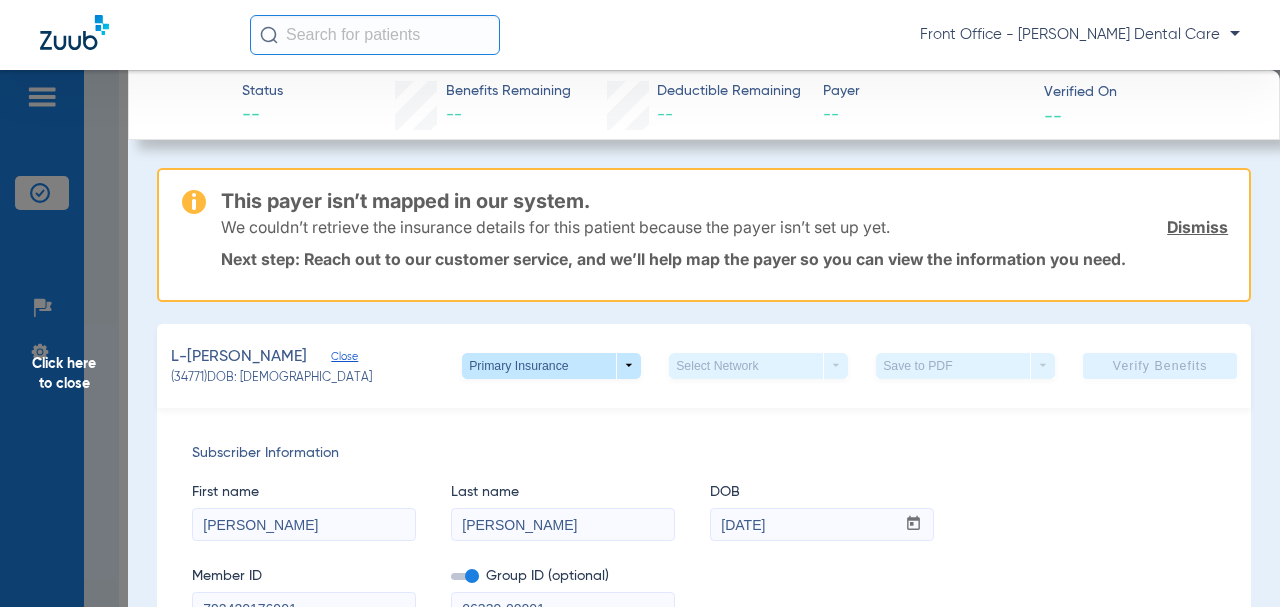 click on "Verify Benefits" 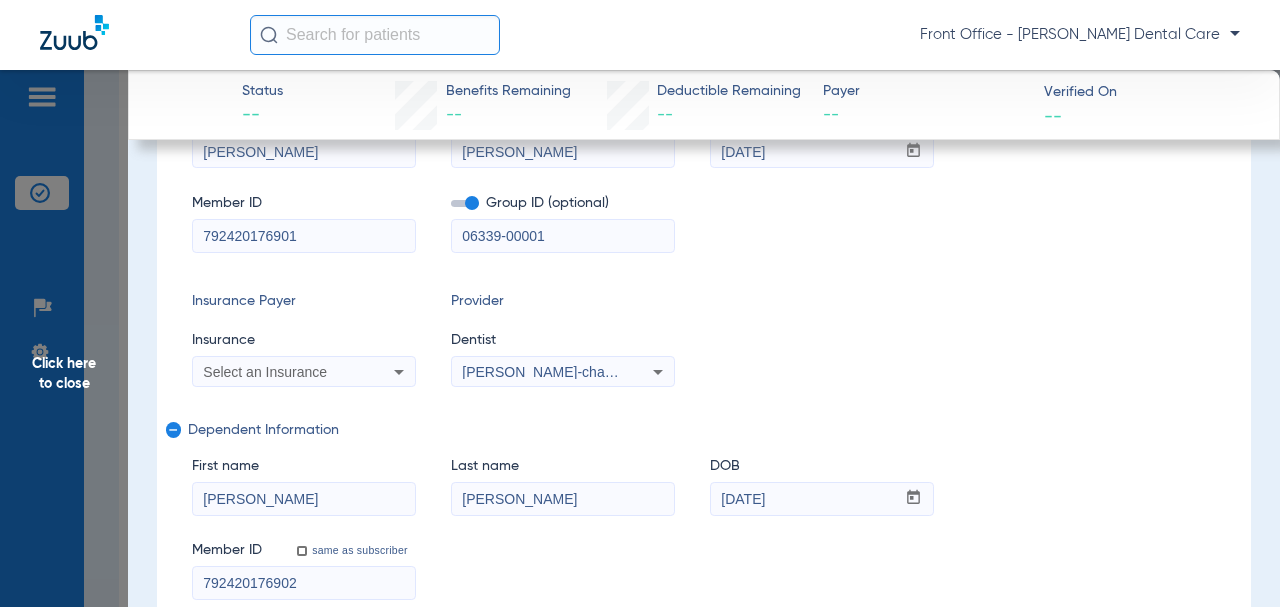scroll, scrollTop: 500, scrollLeft: 0, axis: vertical 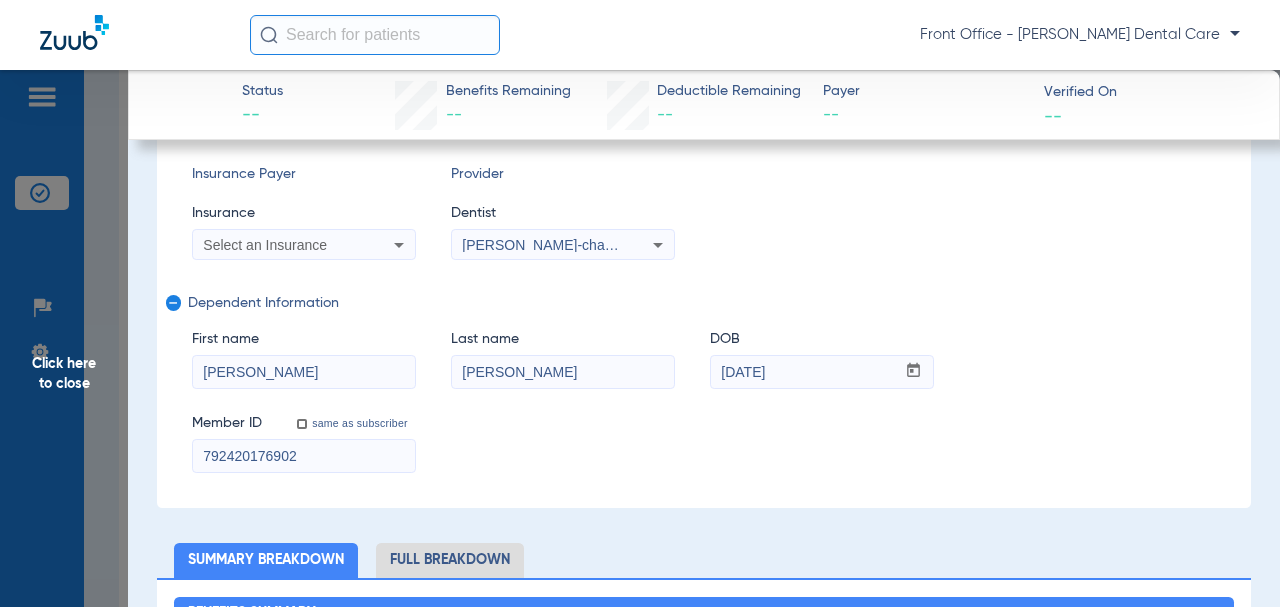 click on "Select an Insurance" at bounding box center (304, 245) 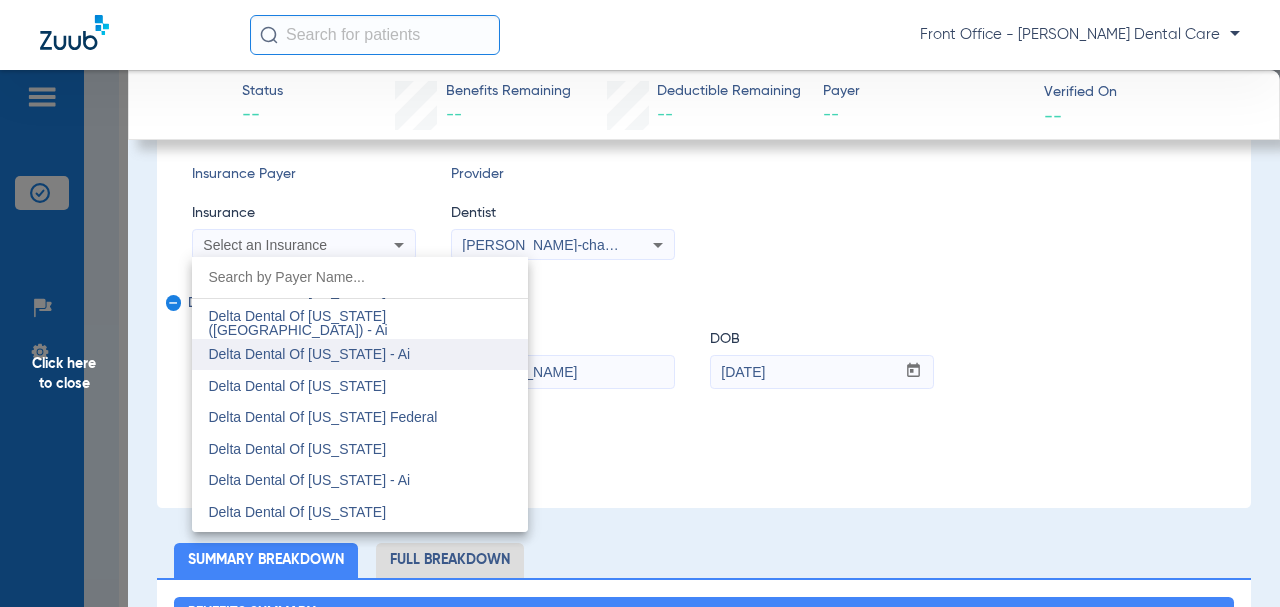 scroll, scrollTop: 3800, scrollLeft: 0, axis: vertical 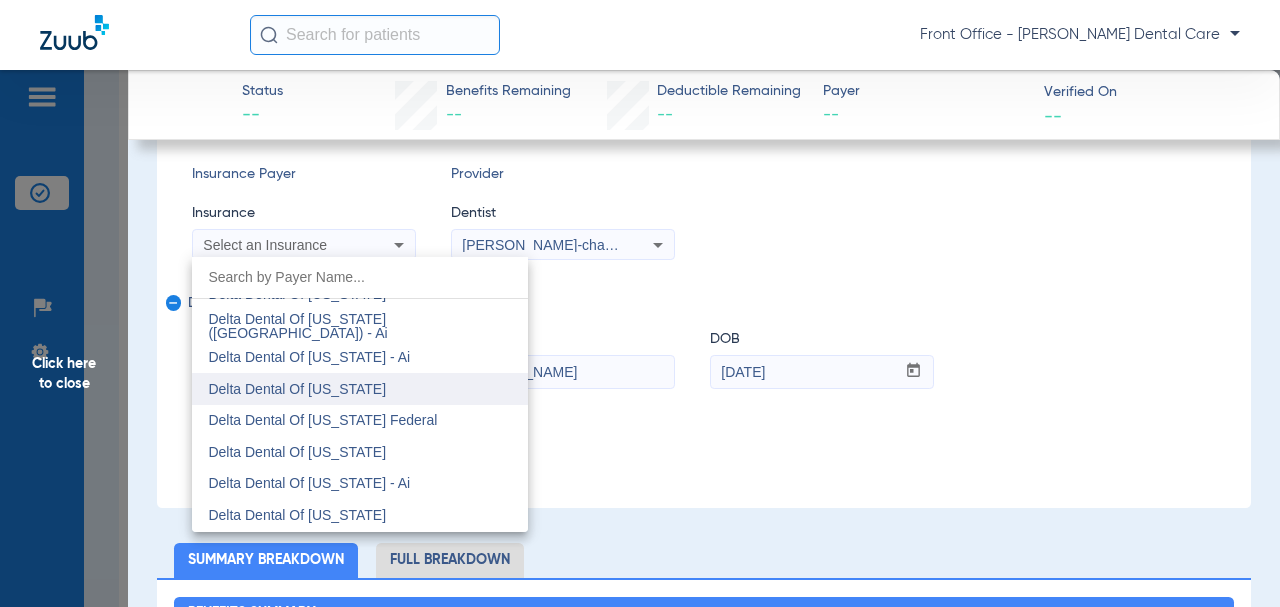 click on "Delta Dental Of [US_STATE]" at bounding box center [297, 389] 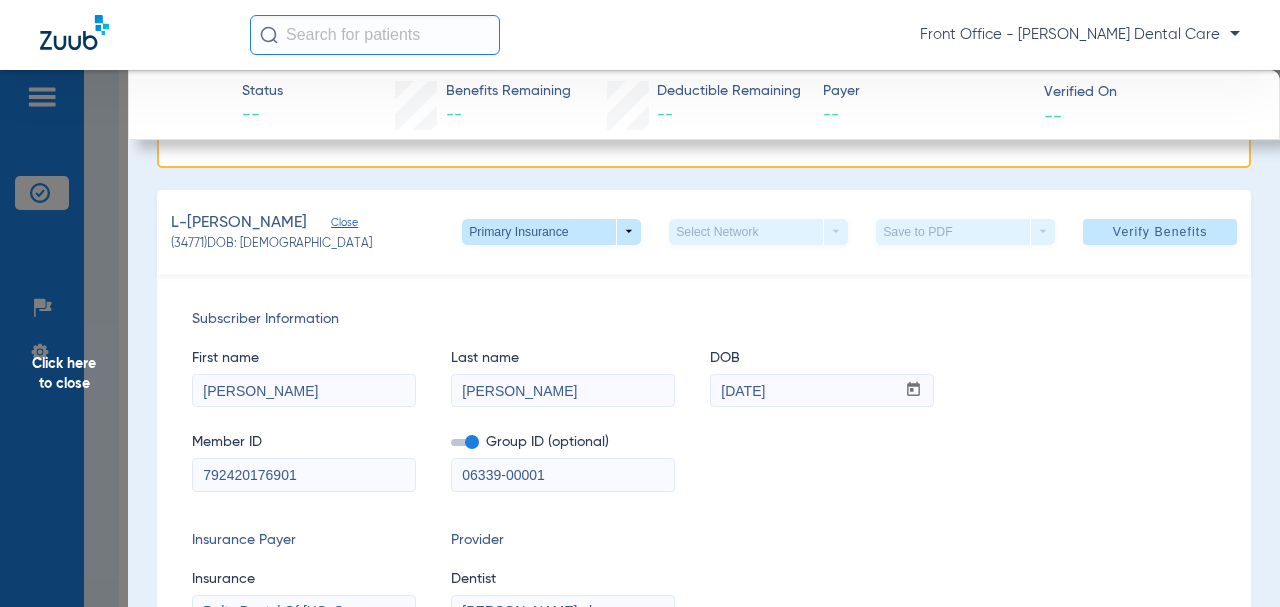 scroll, scrollTop: 100, scrollLeft: 0, axis: vertical 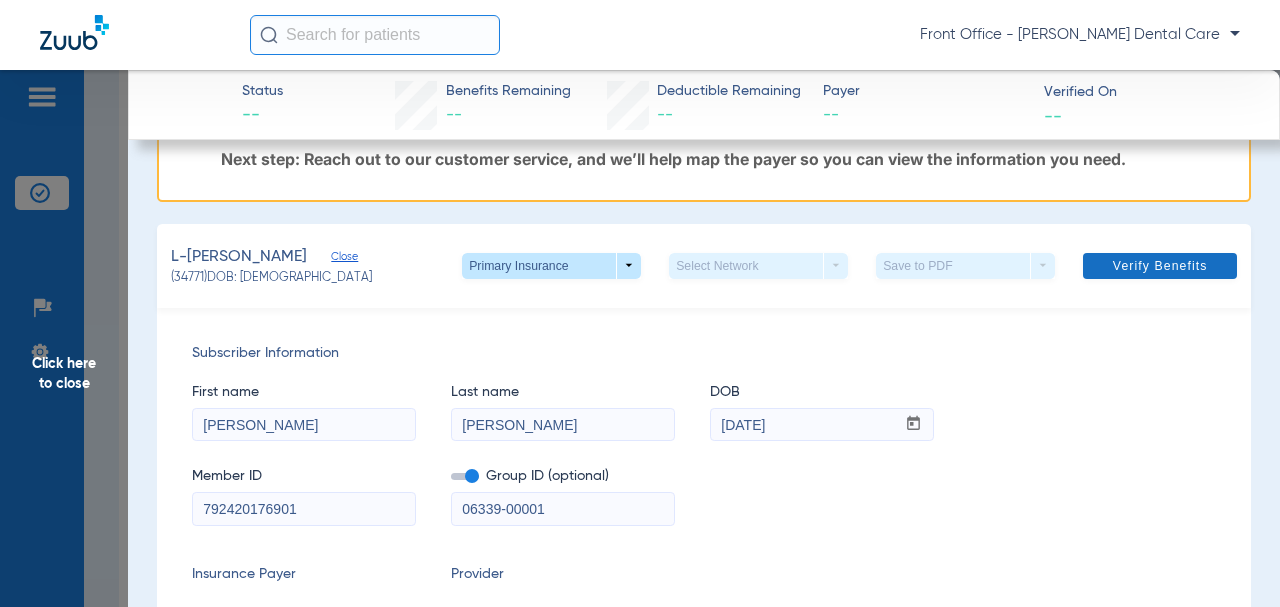 click on "Verify Benefits" 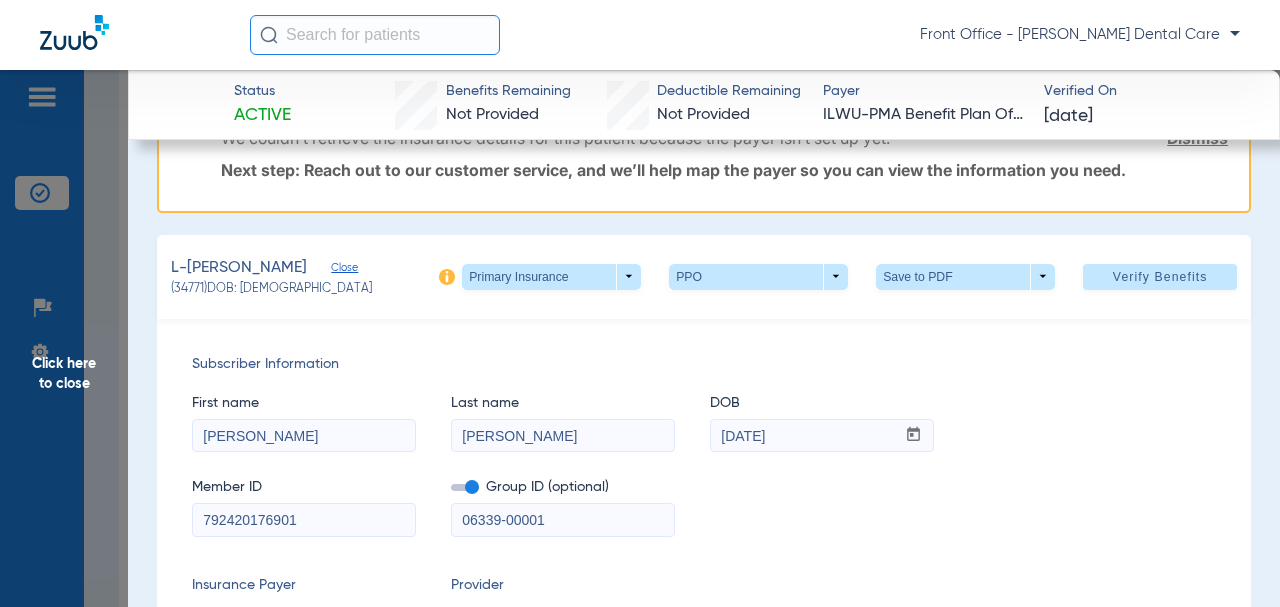 scroll, scrollTop: 100, scrollLeft: 0, axis: vertical 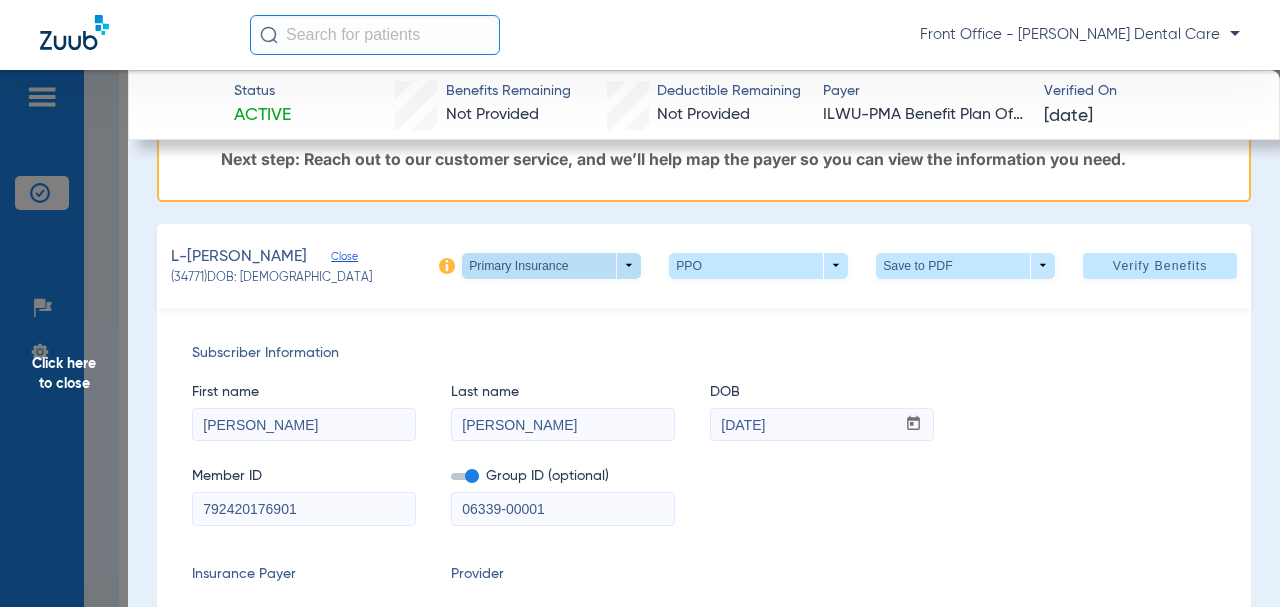 click 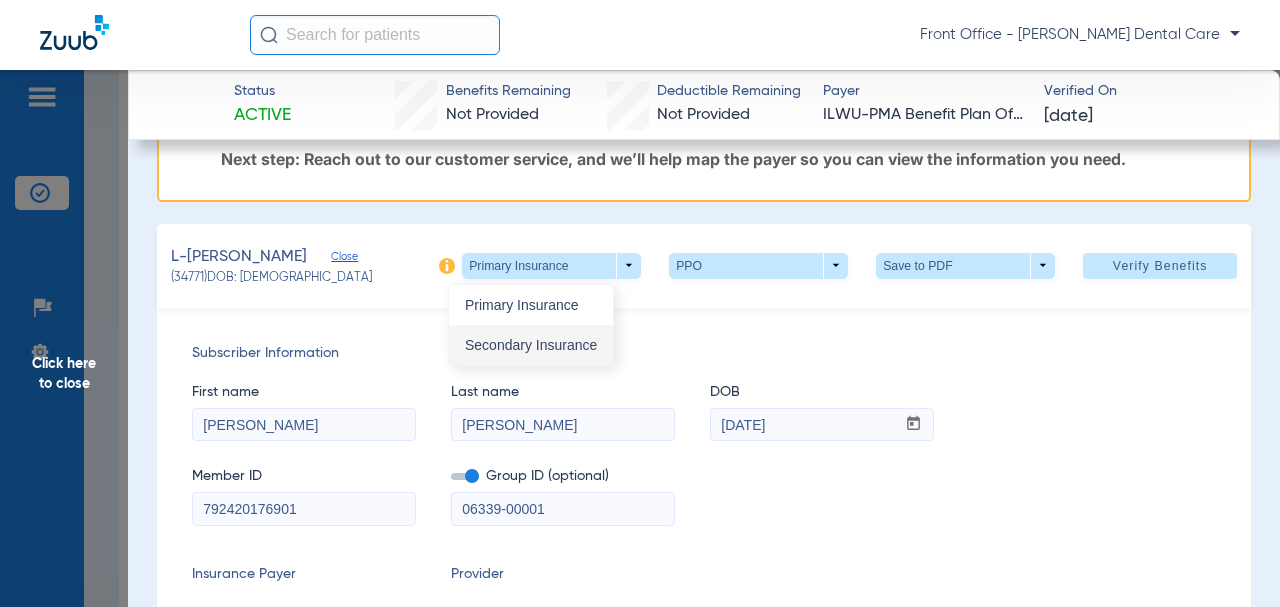 click on "Secondary Insurance" at bounding box center [531, 345] 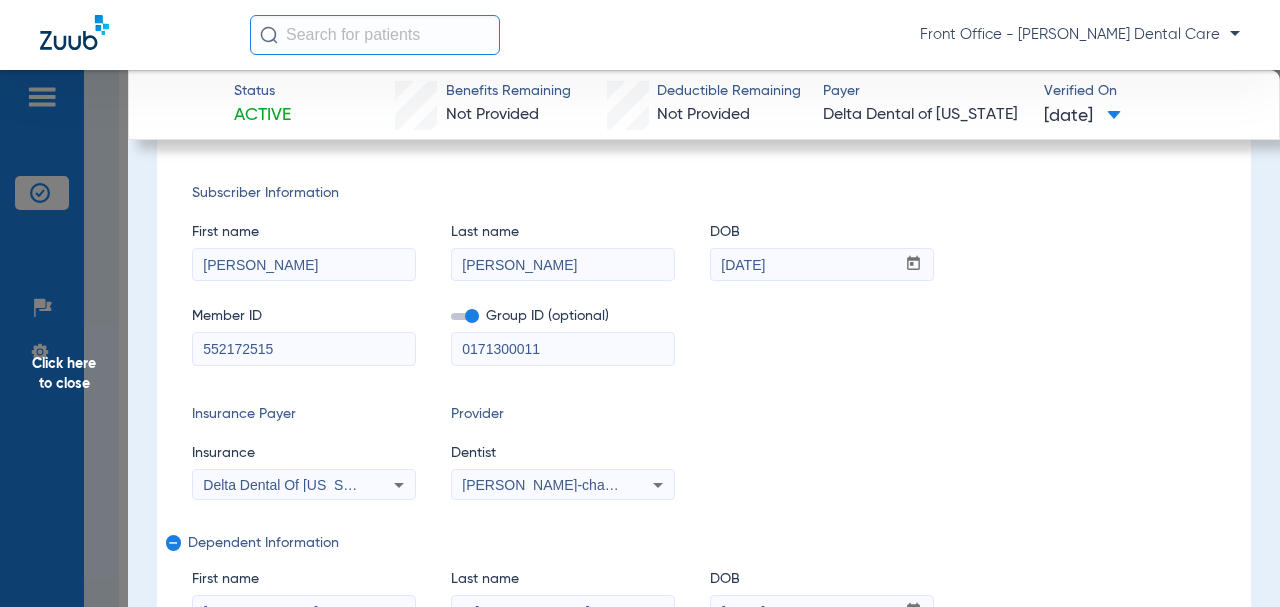 scroll, scrollTop: 0, scrollLeft: 0, axis: both 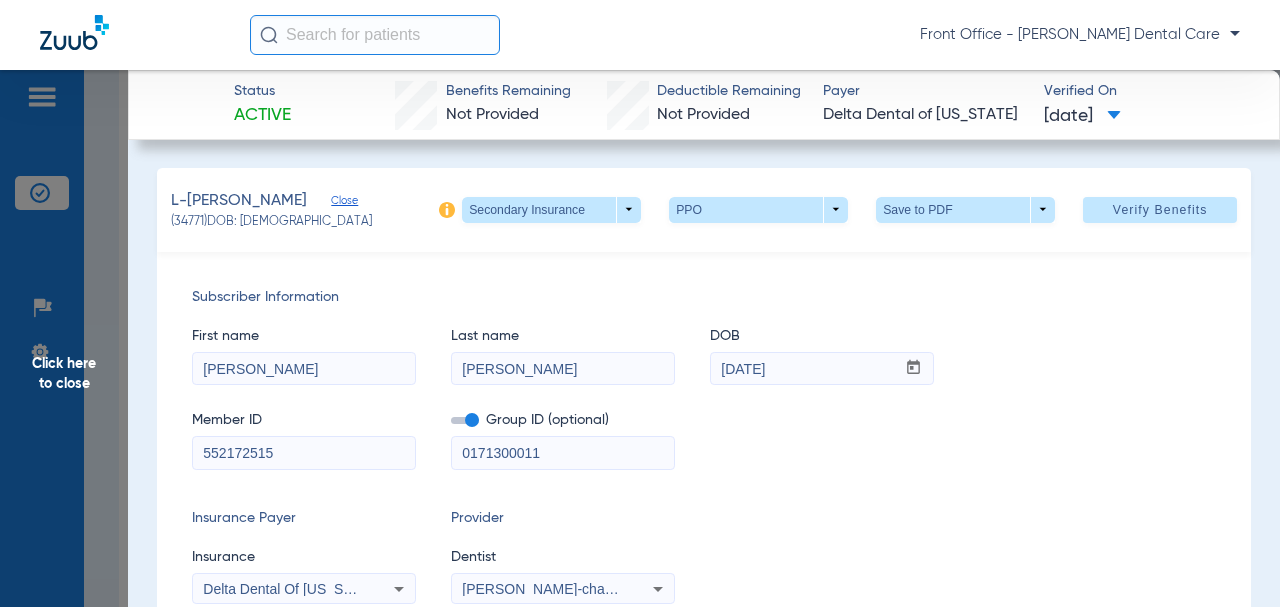 click on "Click here to close" 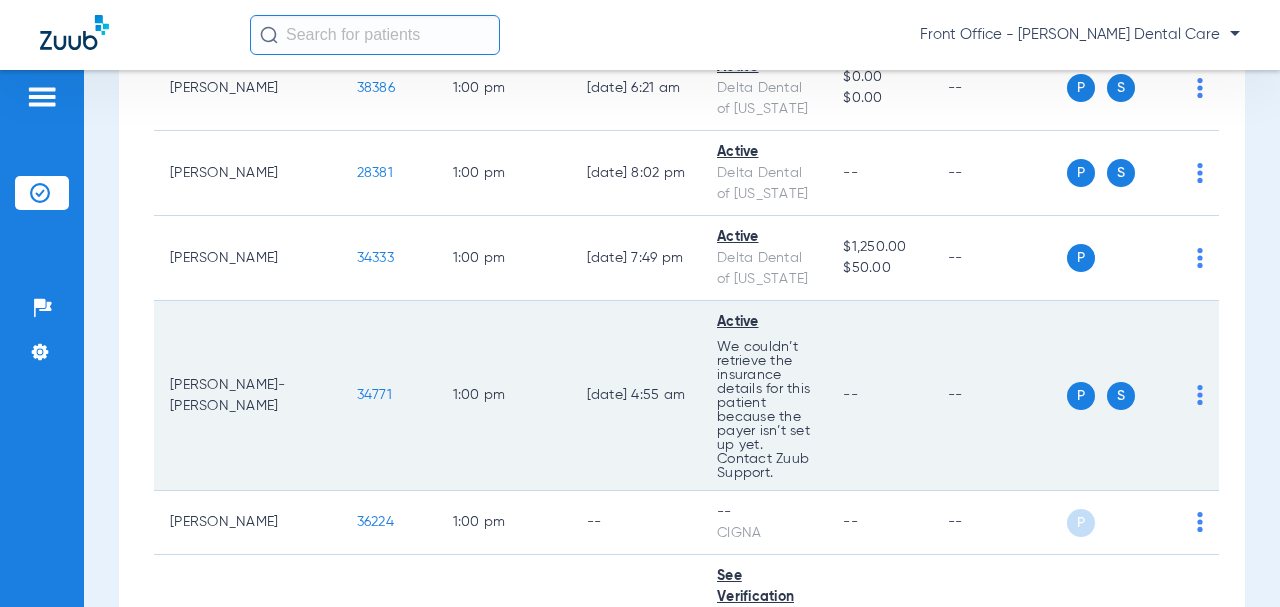 scroll, scrollTop: 6000, scrollLeft: 0, axis: vertical 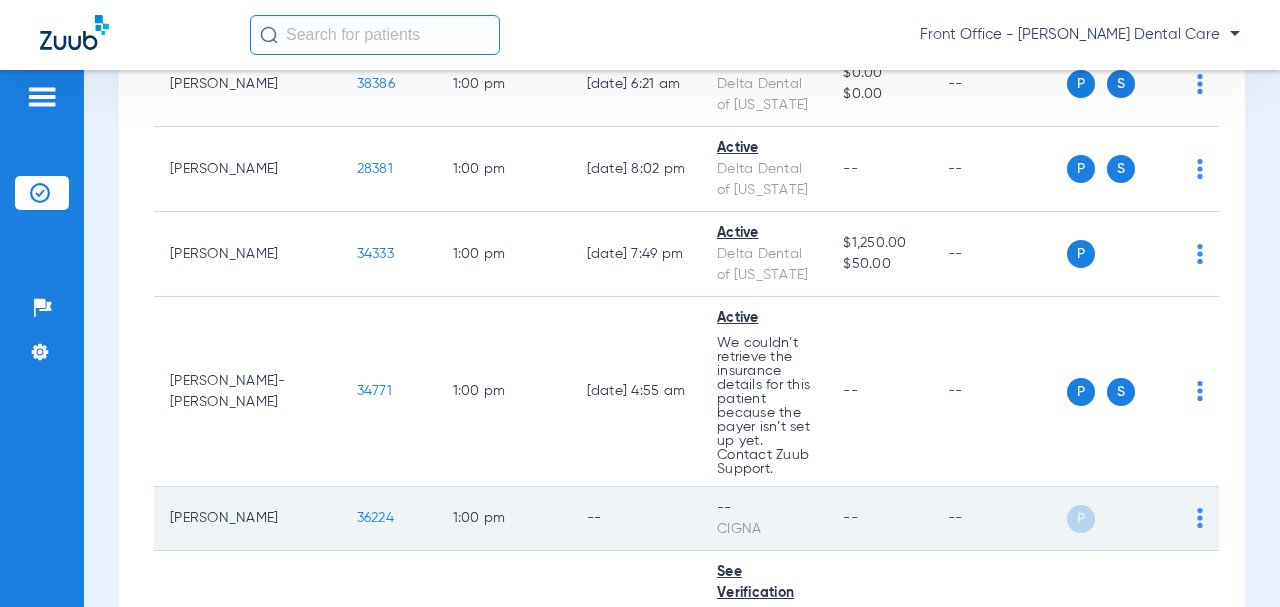 click on "36224" 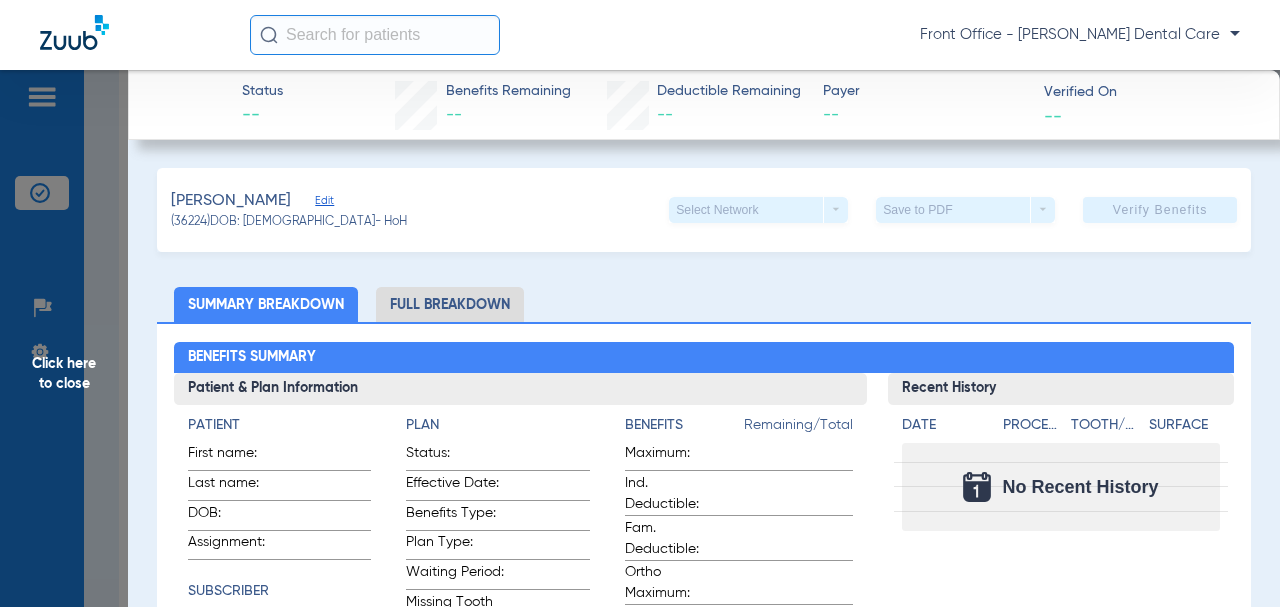 click on "Click here to close" 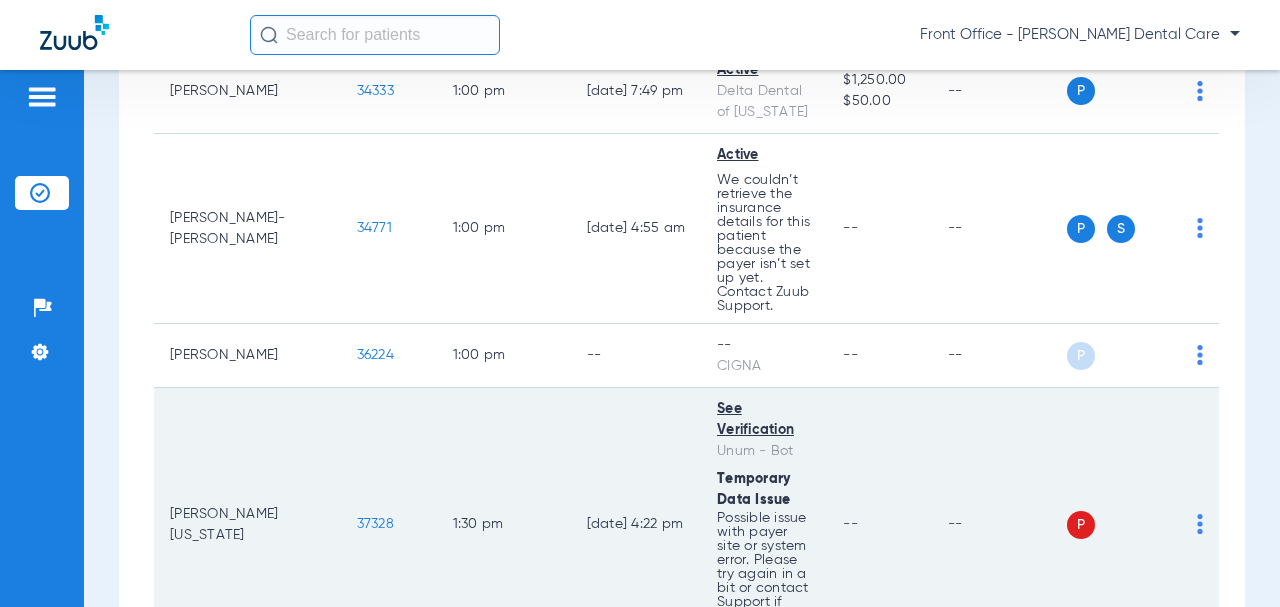 scroll, scrollTop: 6200, scrollLeft: 0, axis: vertical 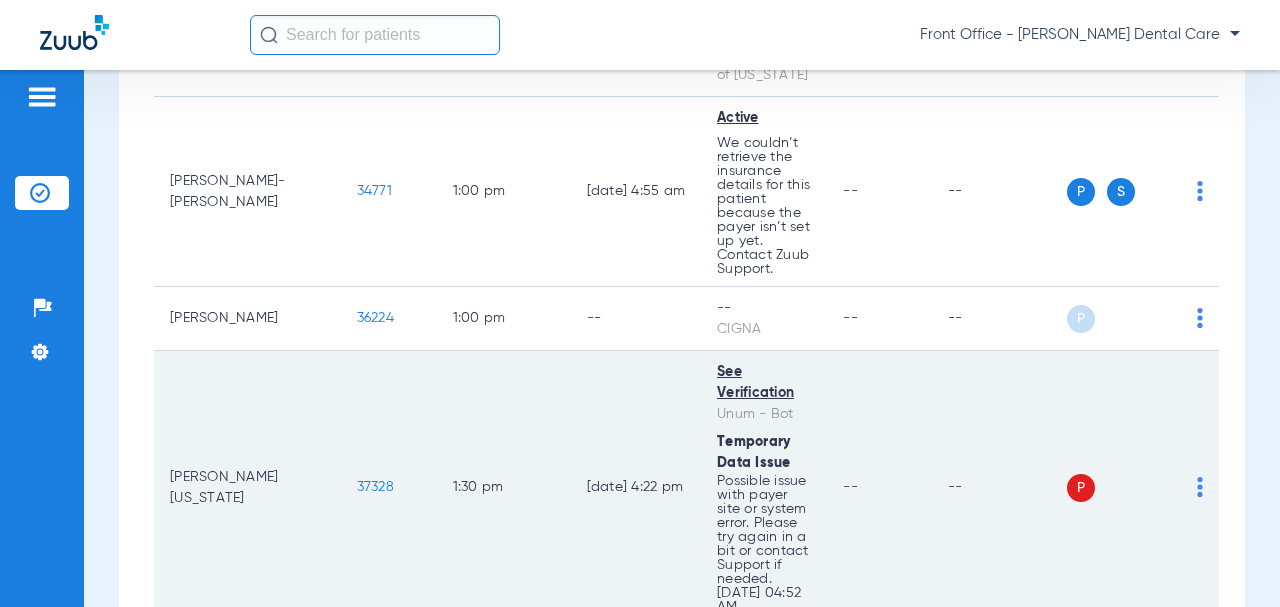 click on "37328" 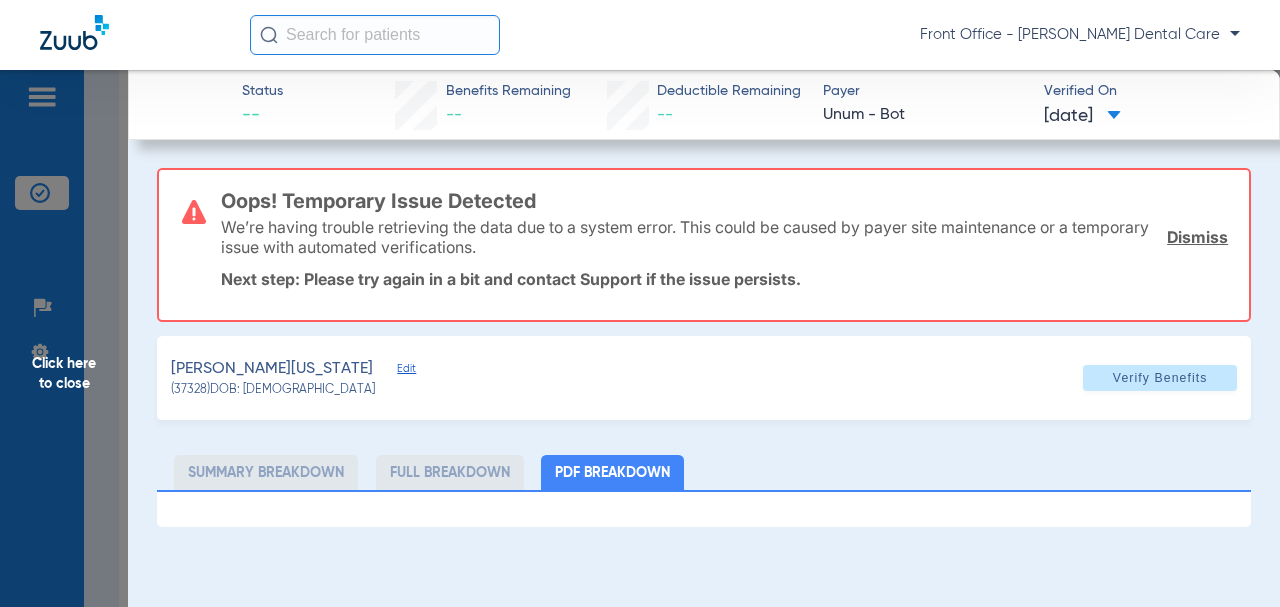 click on "Click here to close" 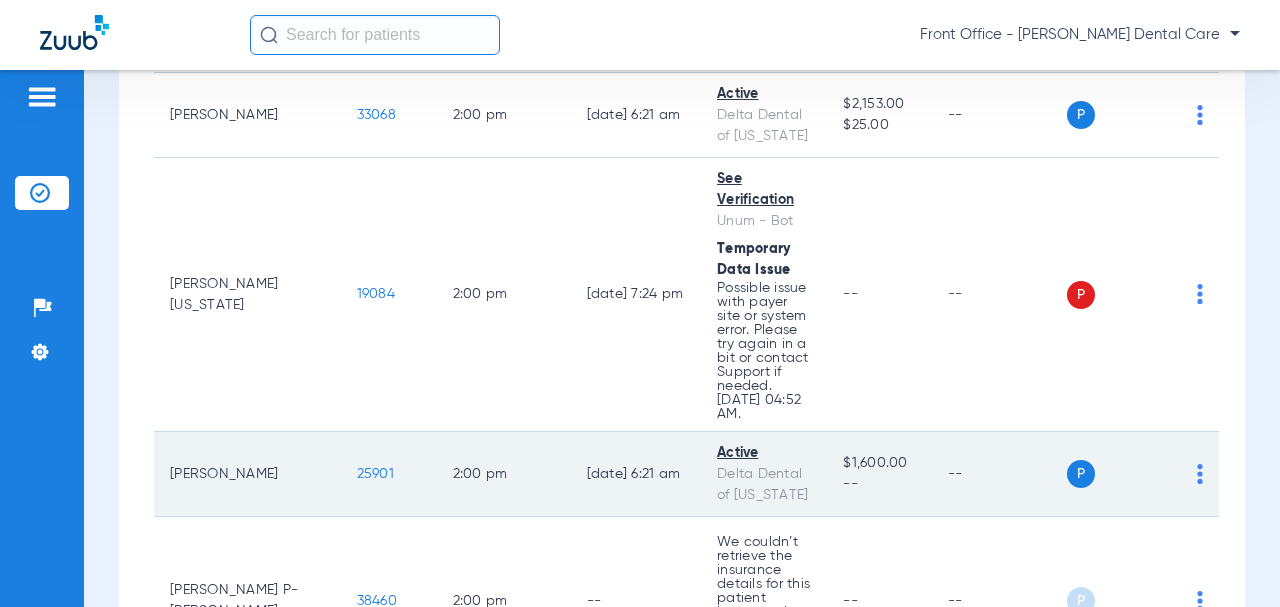 scroll, scrollTop: 6900, scrollLeft: 0, axis: vertical 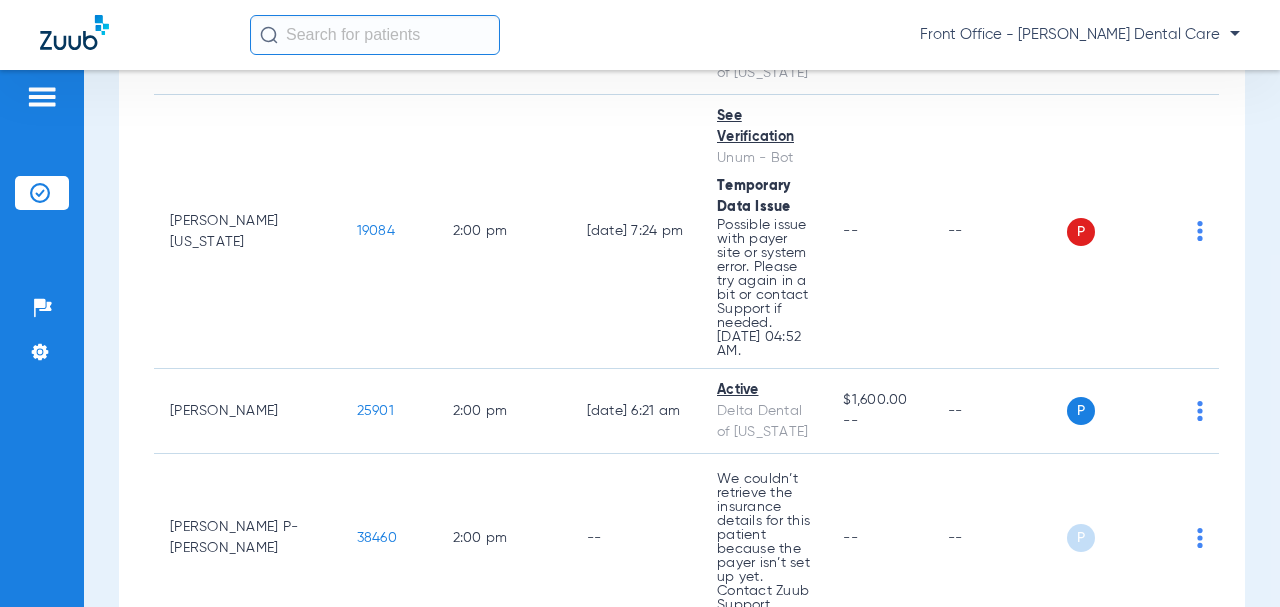 drag, startPoint x: 869, startPoint y: 542, endPoint x: 849, endPoint y: 592, distance: 53.851646 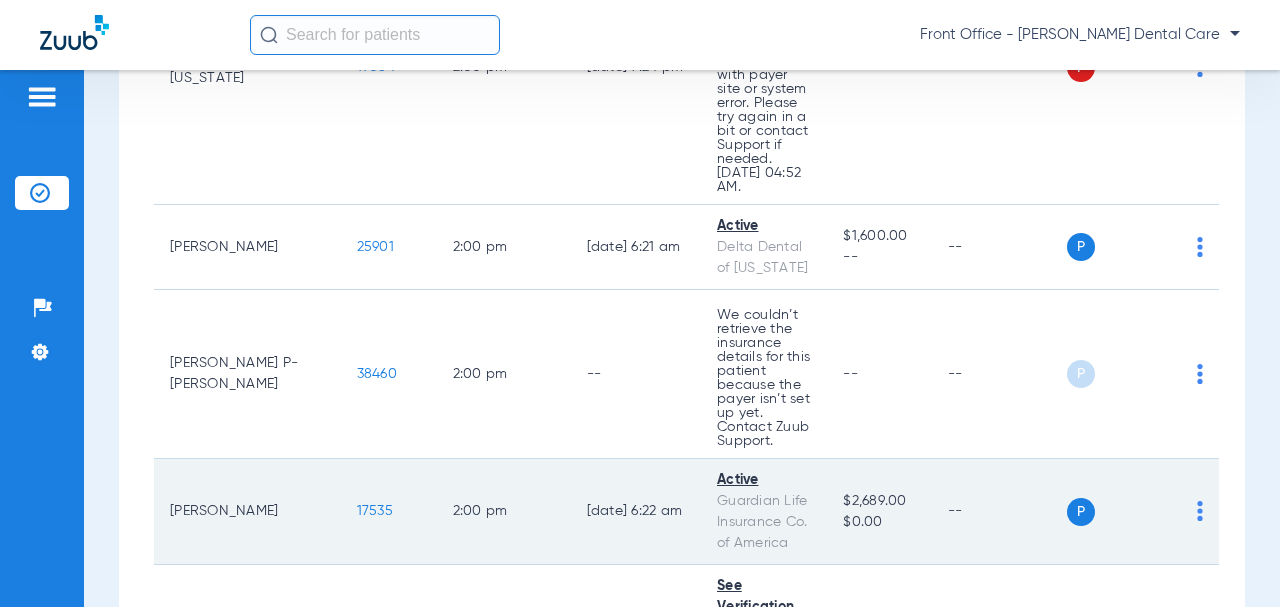 scroll, scrollTop: 7100, scrollLeft: 0, axis: vertical 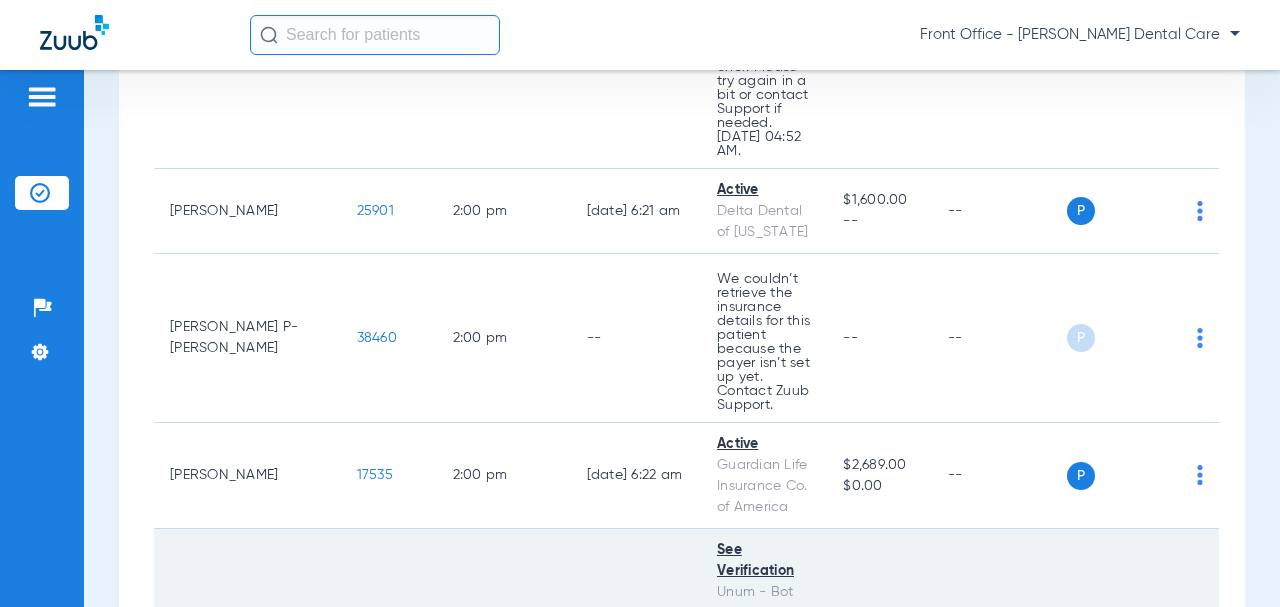 click on "[DATE] 9:47 AM" 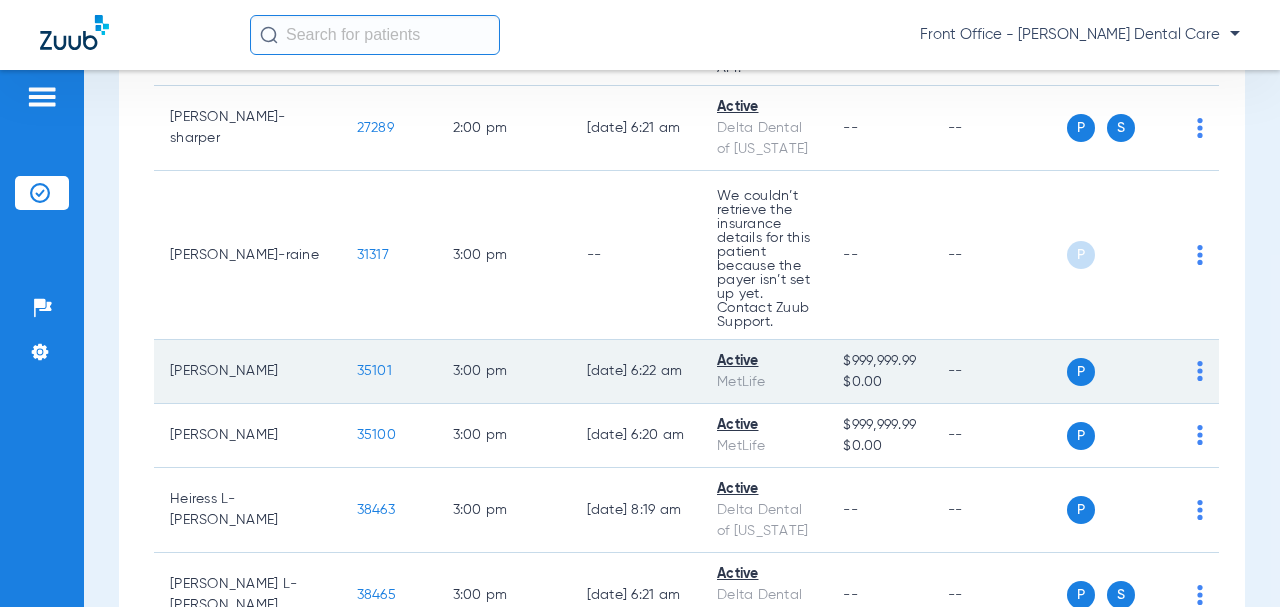 scroll, scrollTop: 7800, scrollLeft: 0, axis: vertical 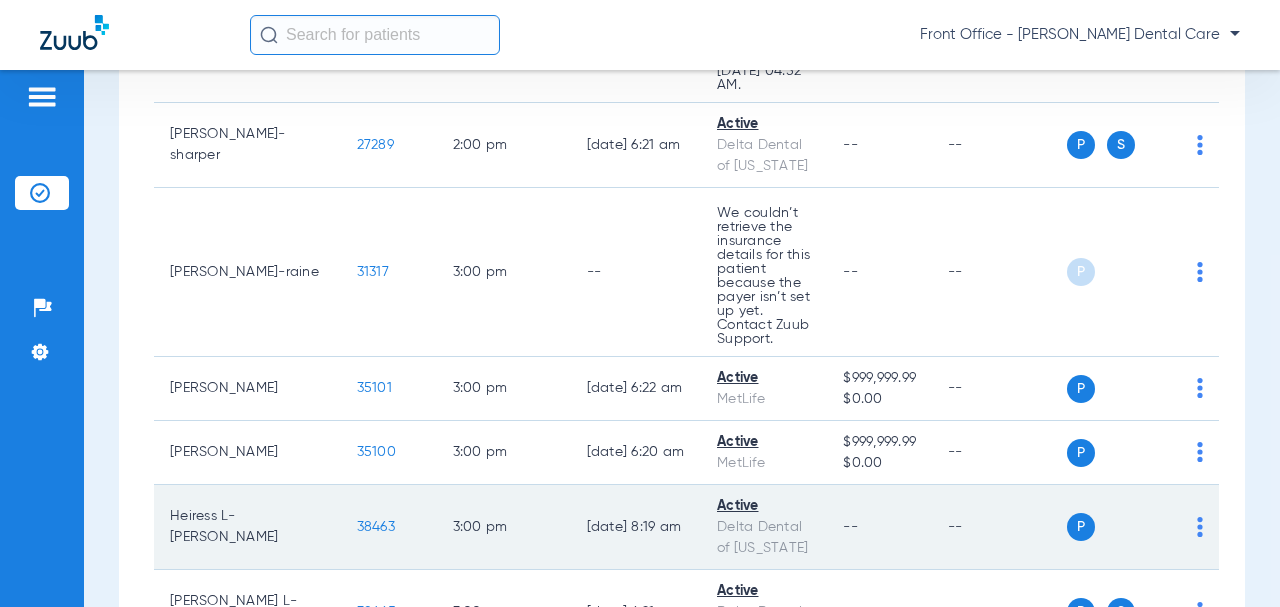 click on "P S" 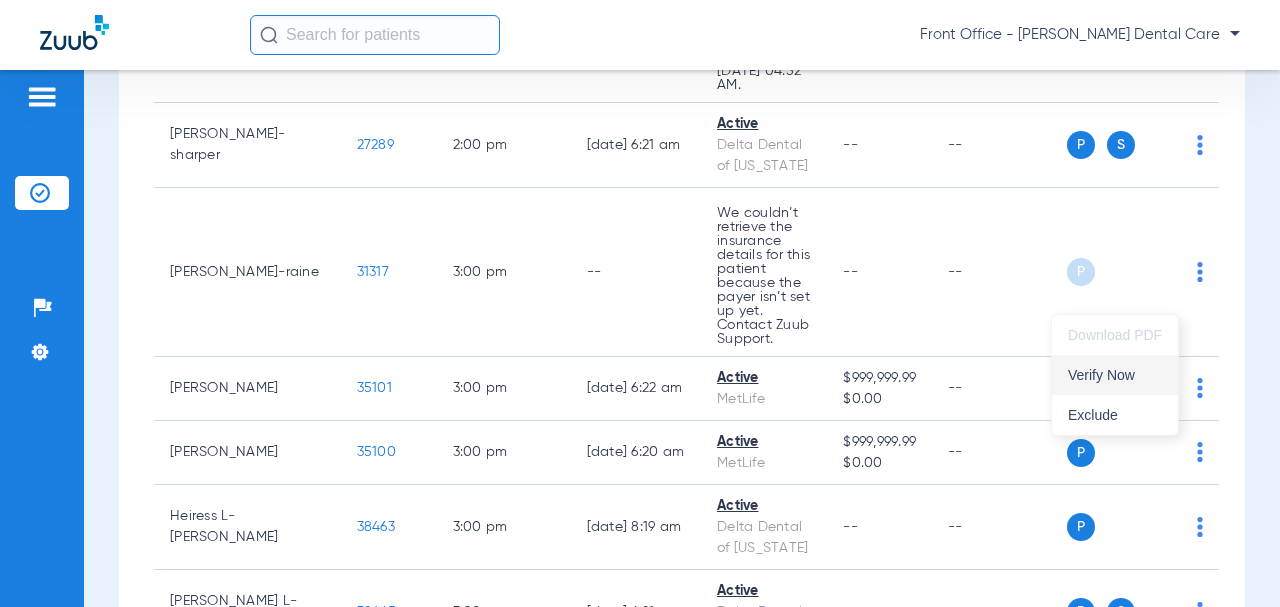 click on "Verify Now" at bounding box center [1115, 375] 